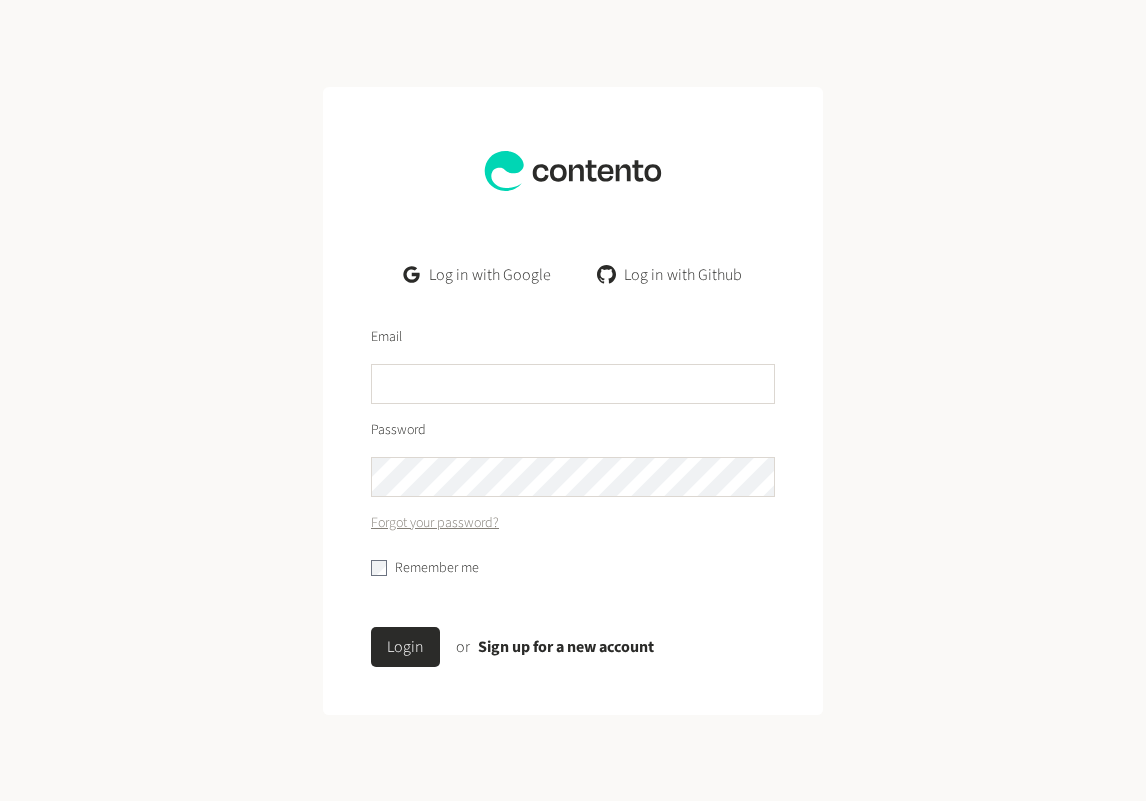 scroll, scrollTop: 0, scrollLeft: 0, axis: both 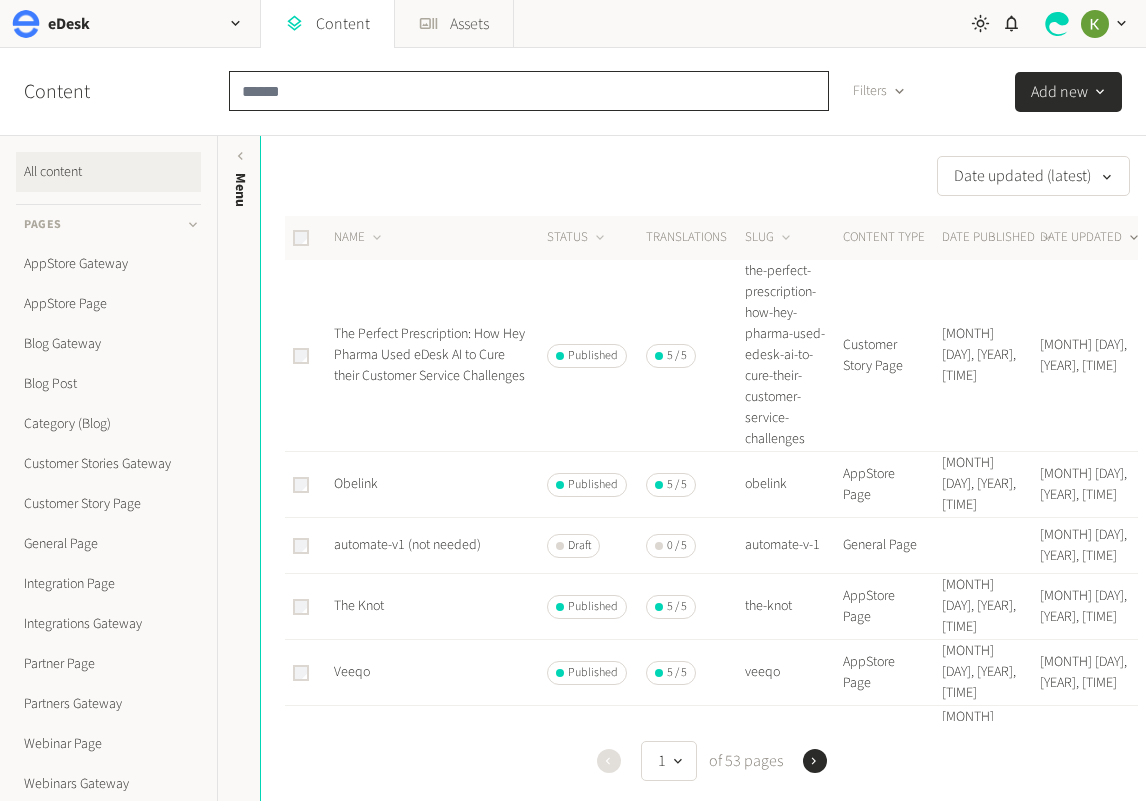 click 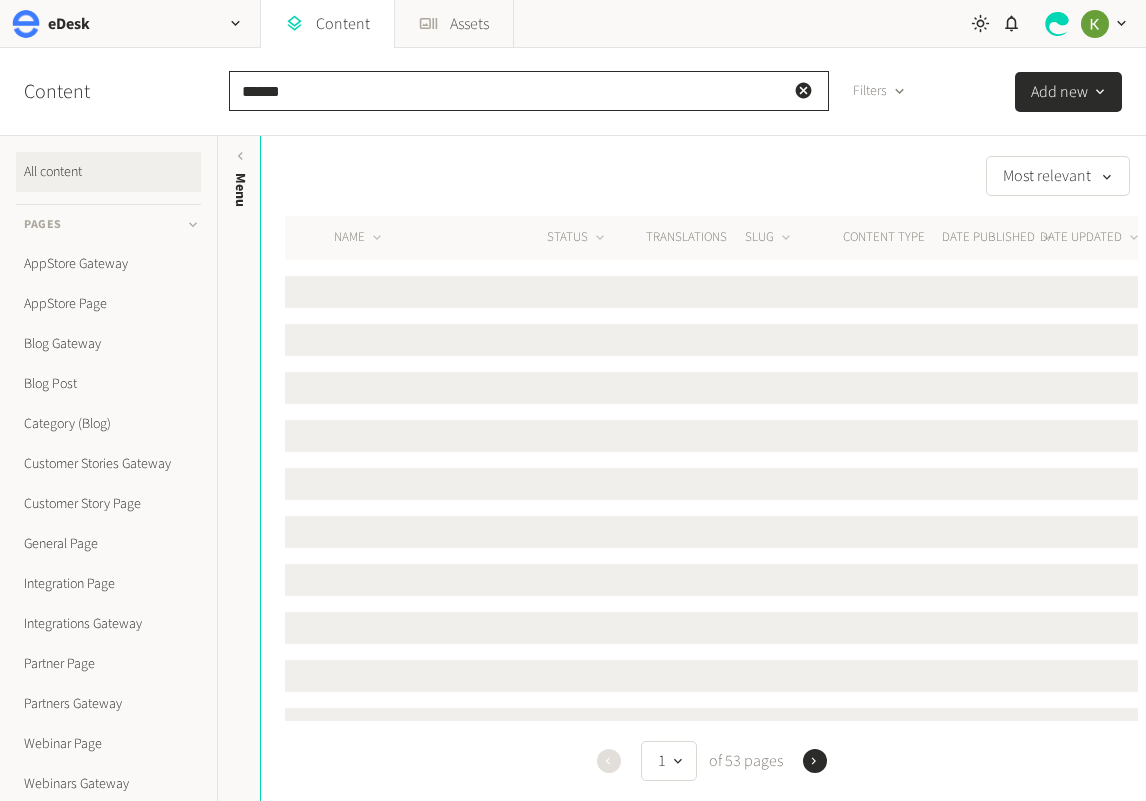 type on "******" 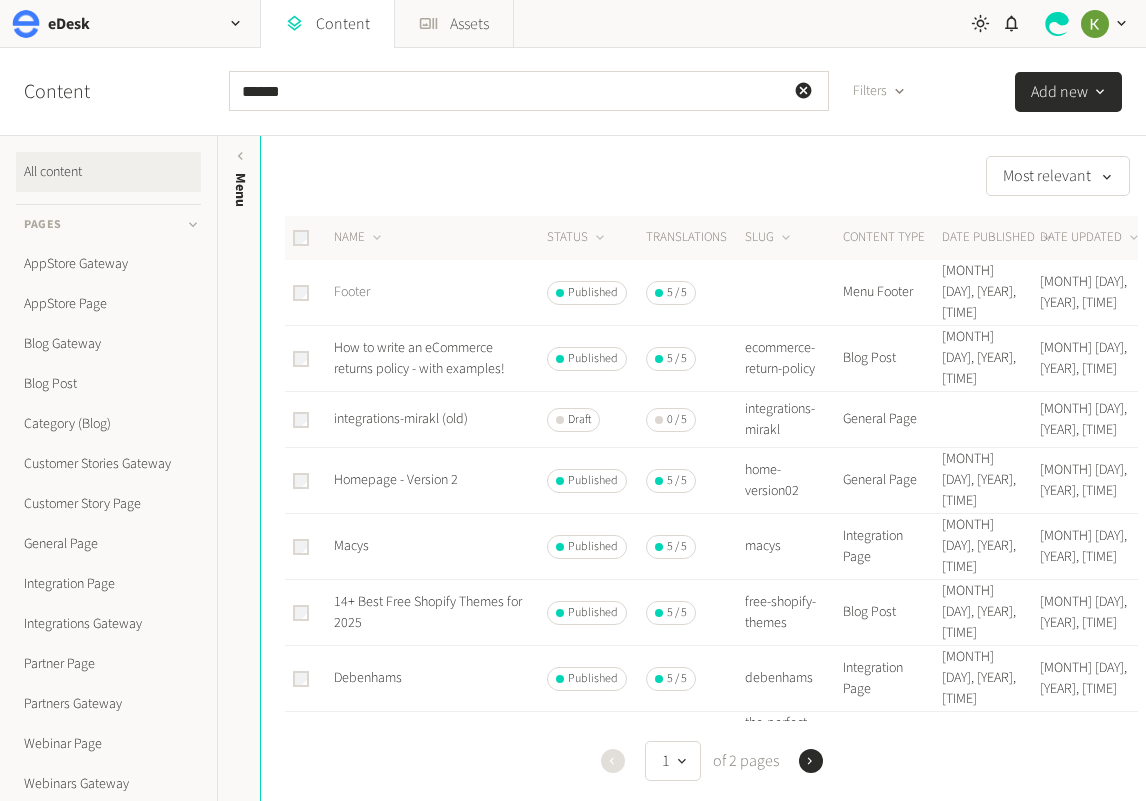 click on "Footer" 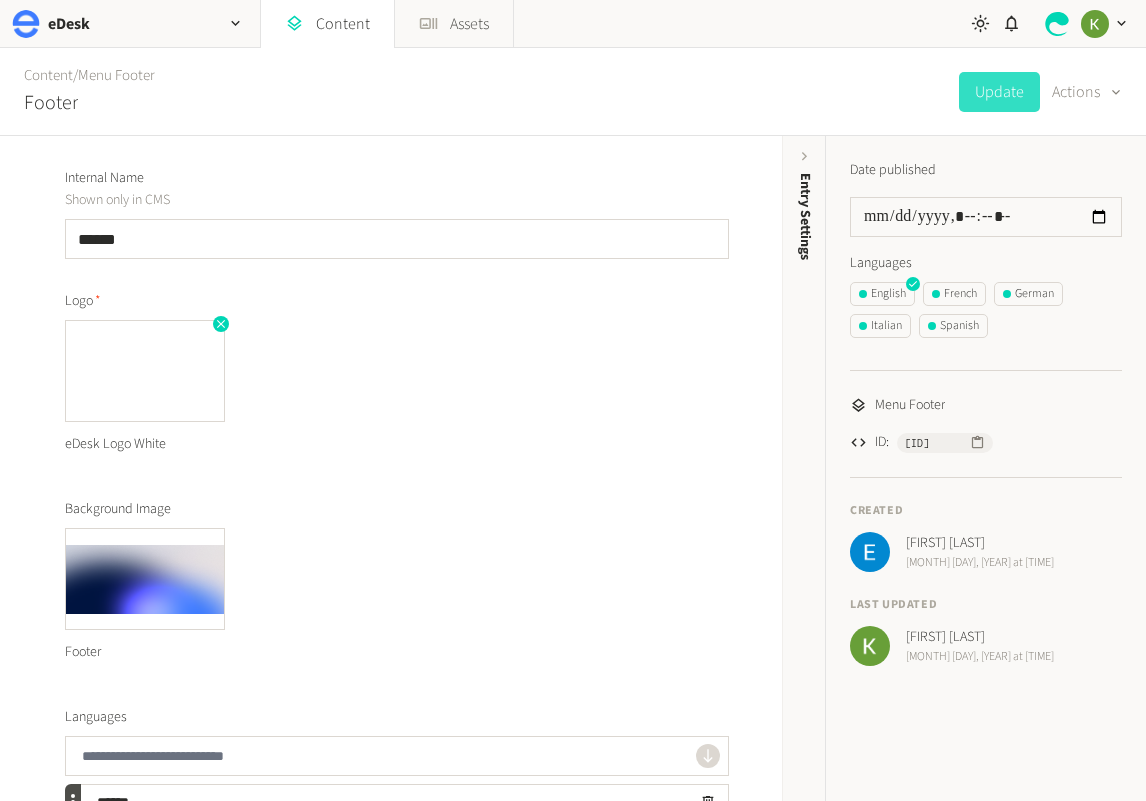 click 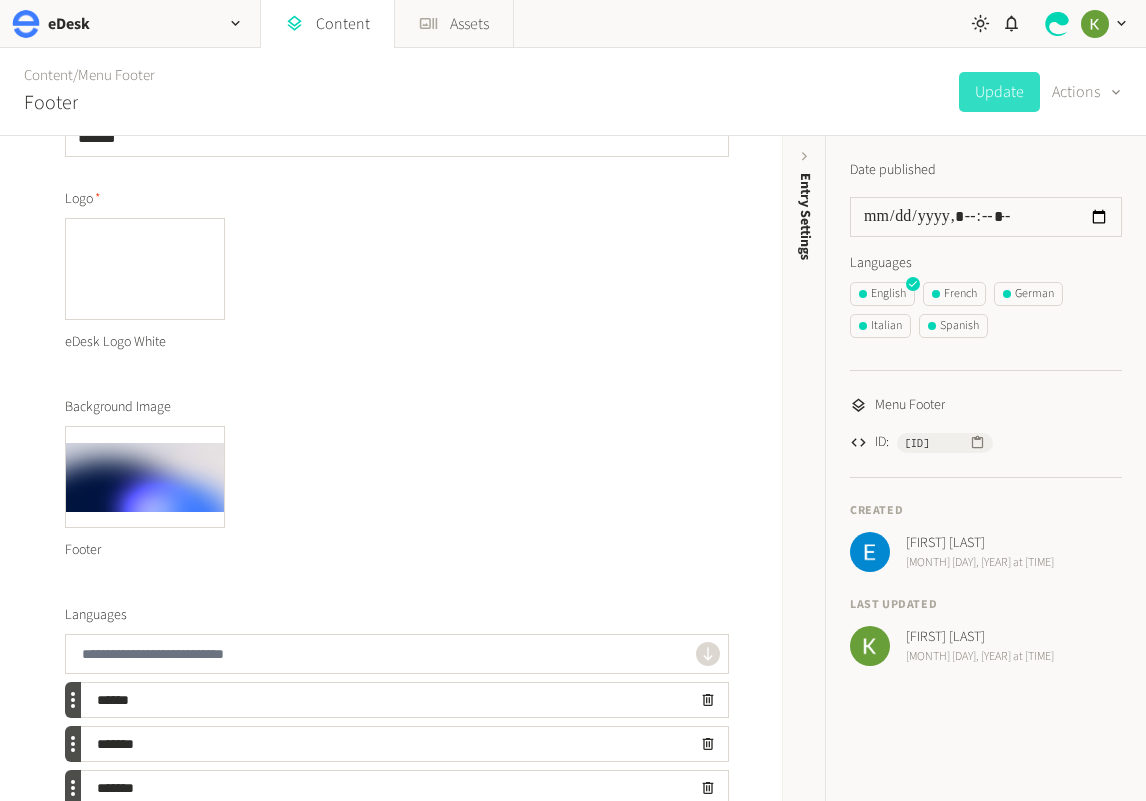 scroll, scrollTop: 58, scrollLeft: 0, axis: vertical 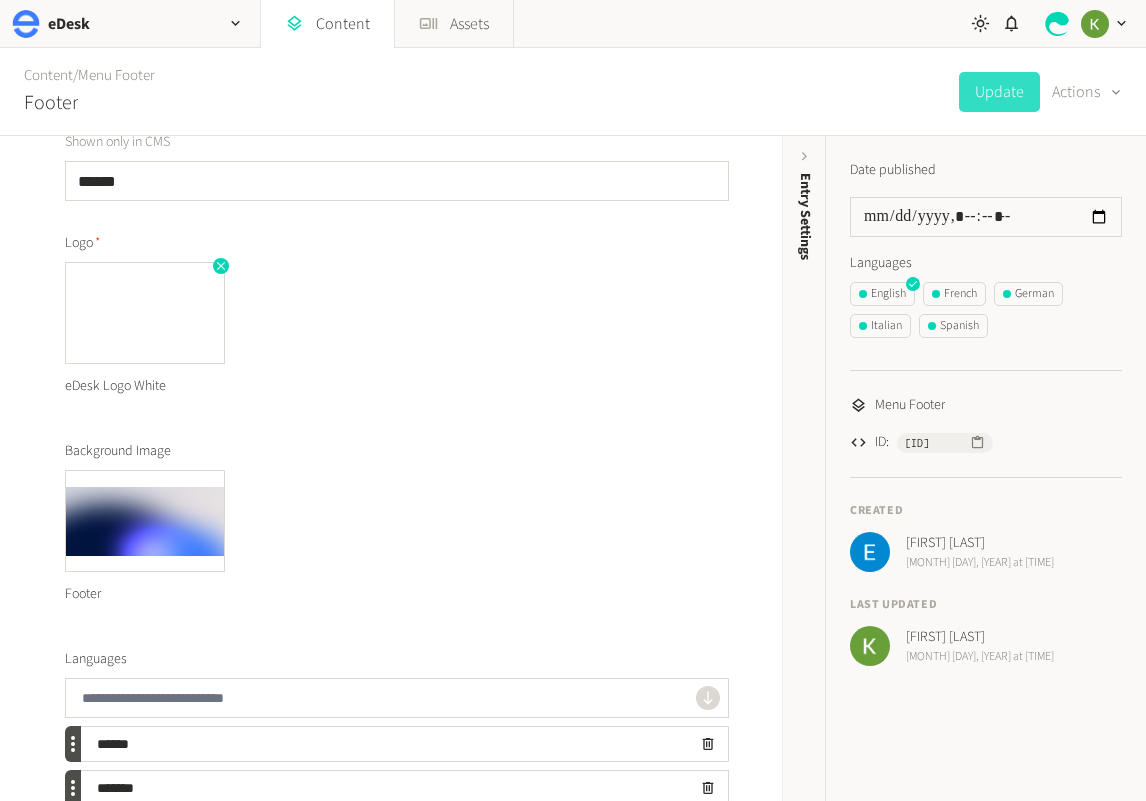 click 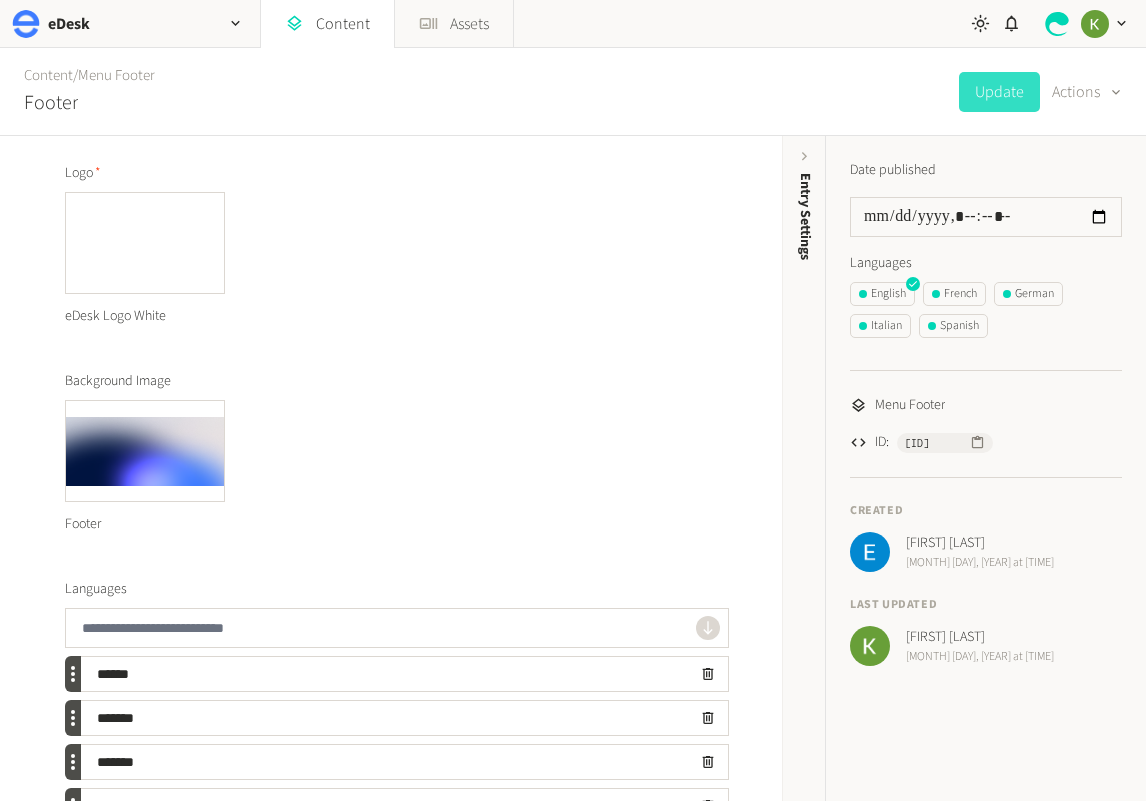 scroll, scrollTop: 65, scrollLeft: 0, axis: vertical 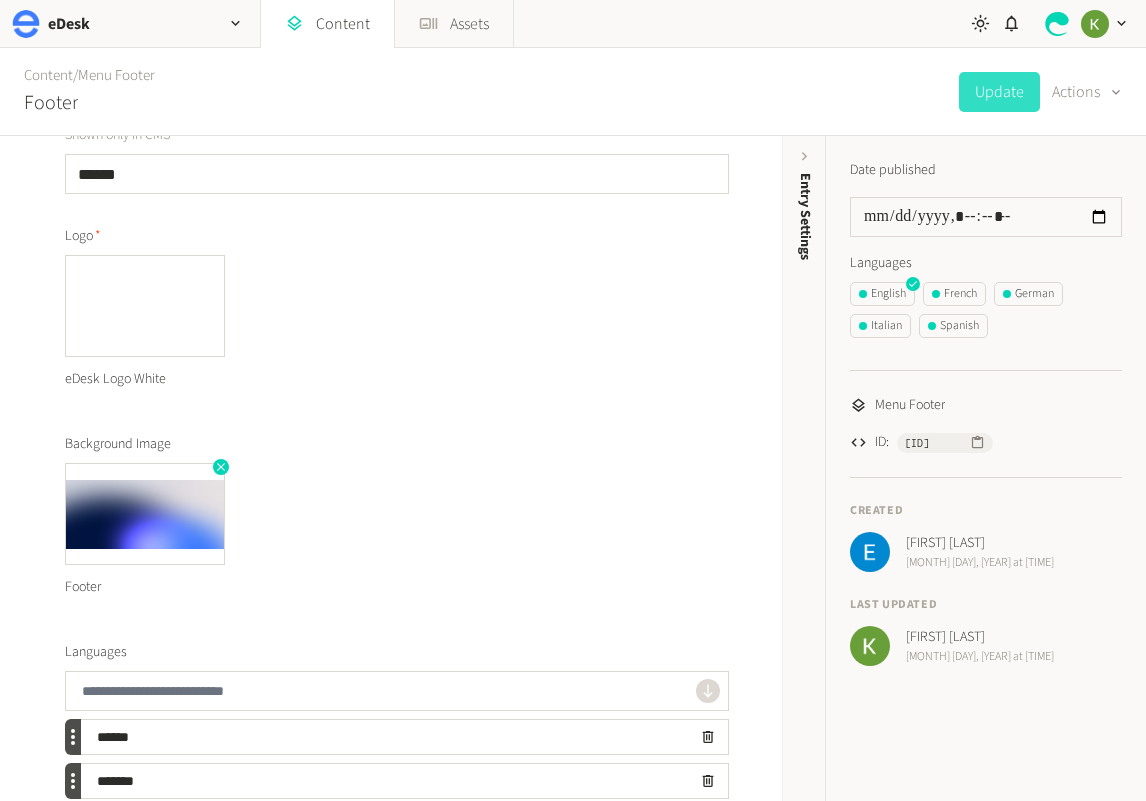 click 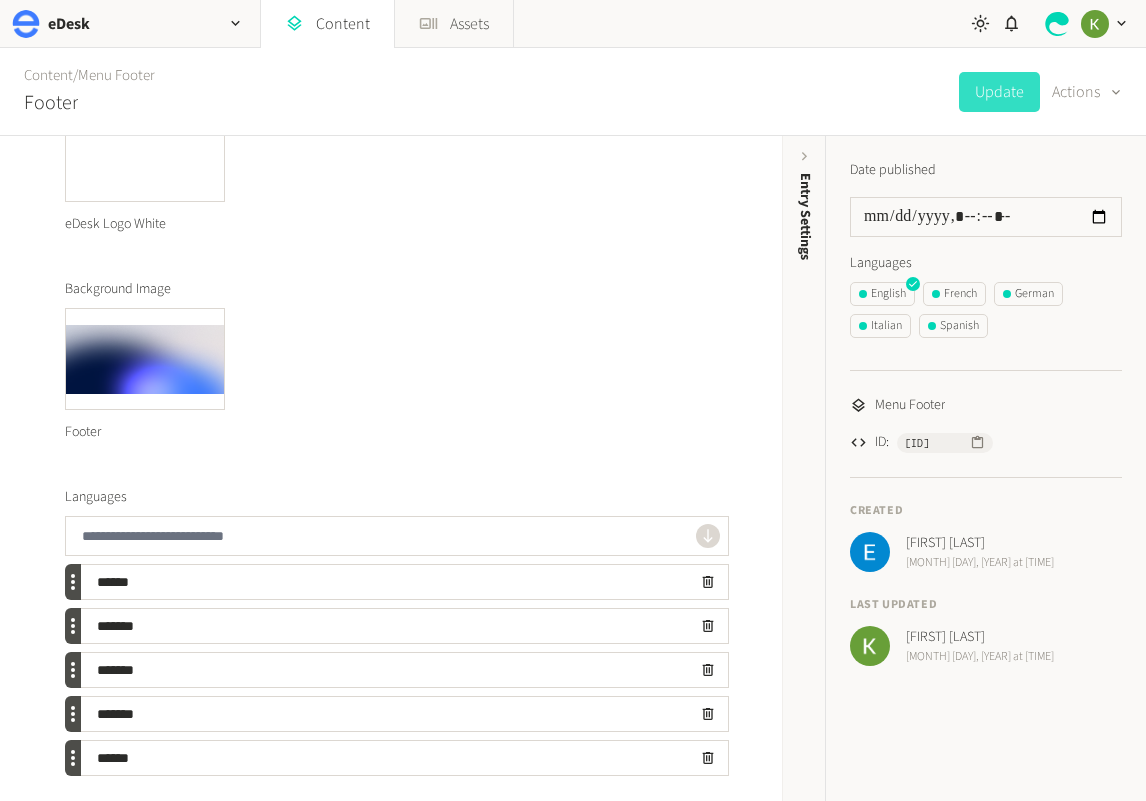 scroll, scrollTop: 223, scrollLeft: 0, axis: vertical 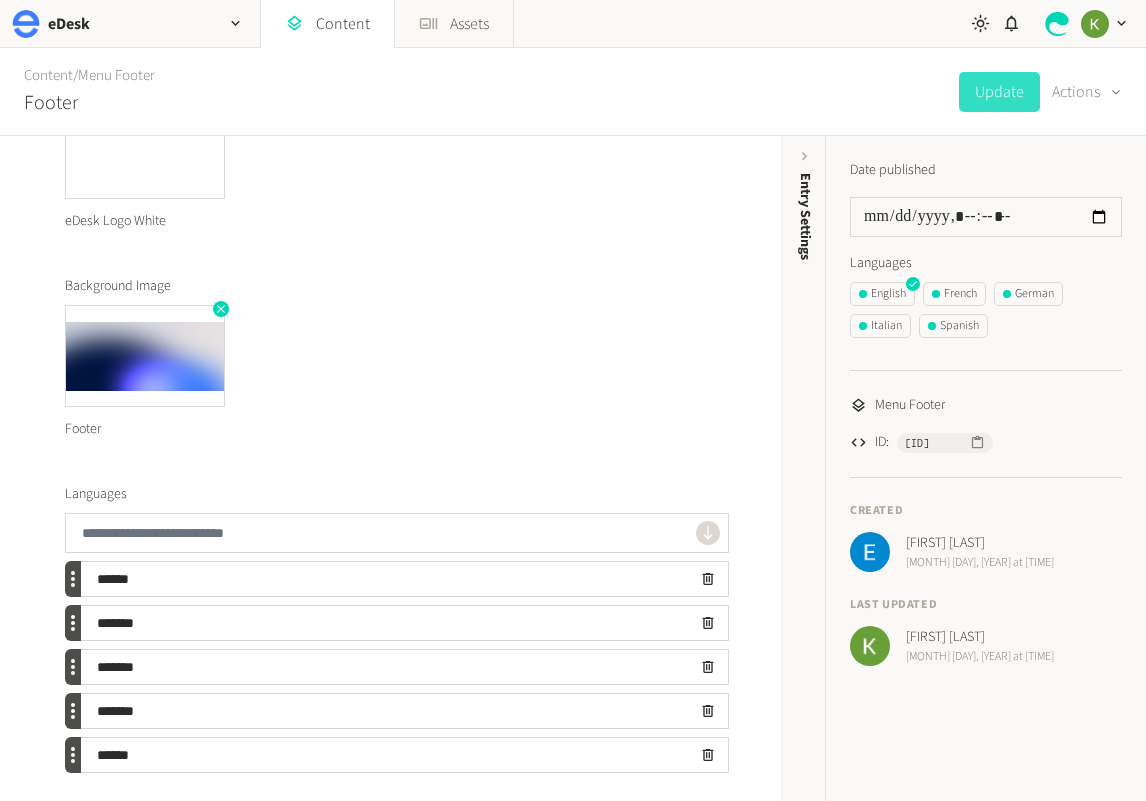 click 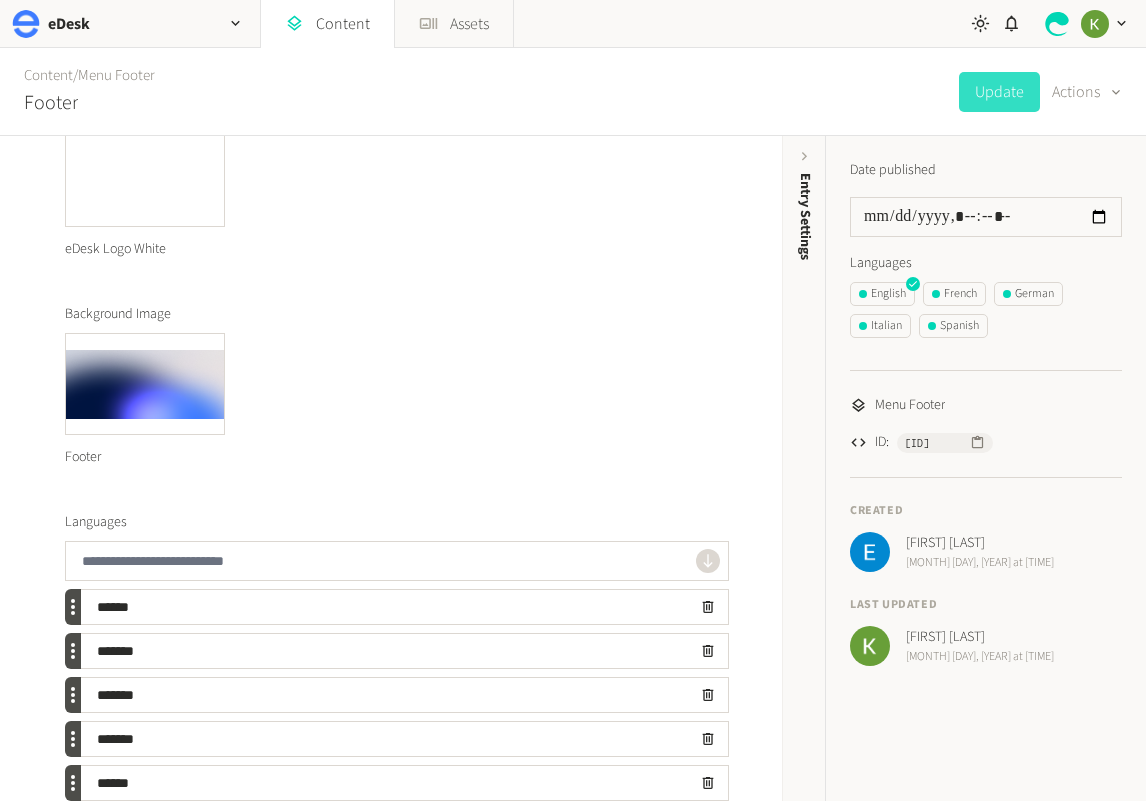 scroll, scrollTop: 145, scrollLeft: 0, axis: vertical 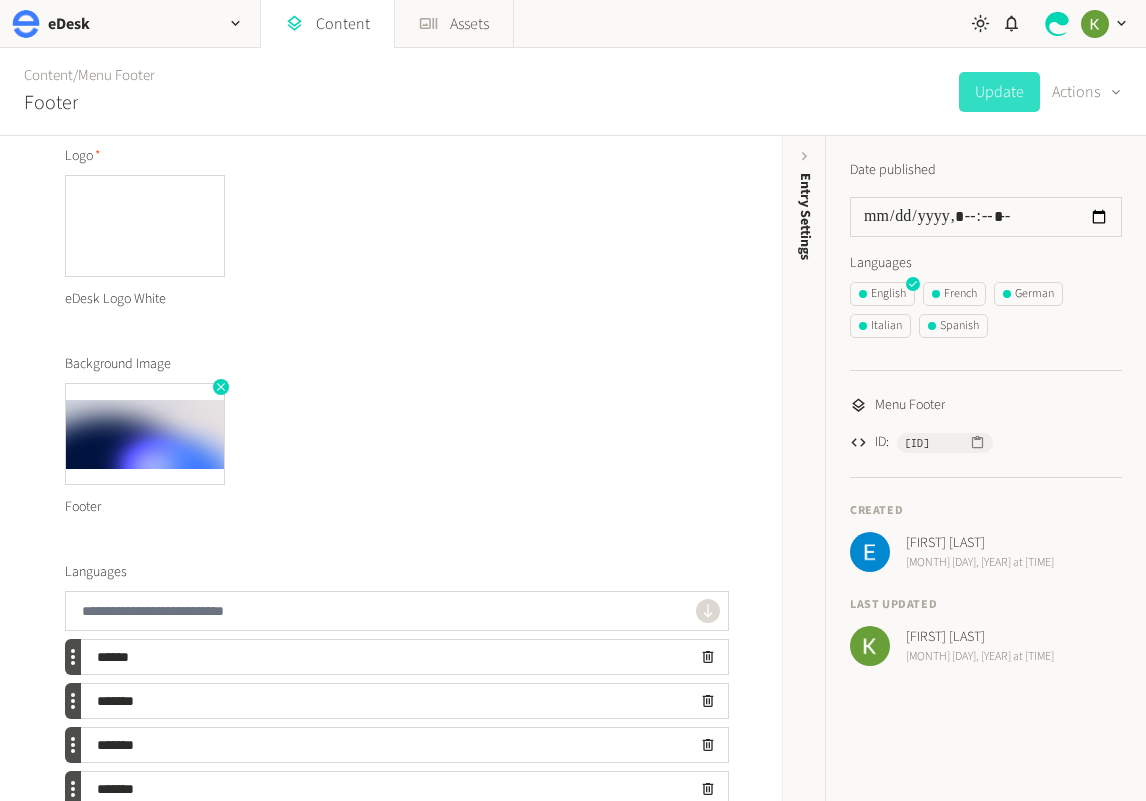 click 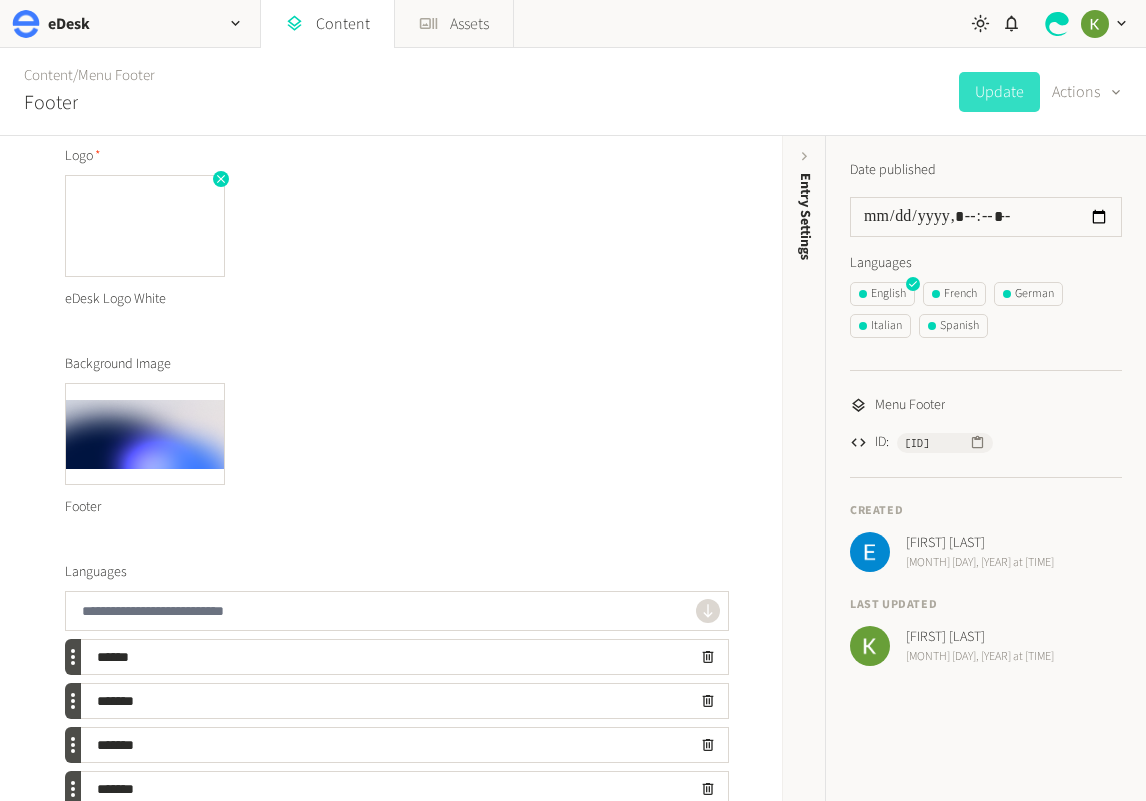 click 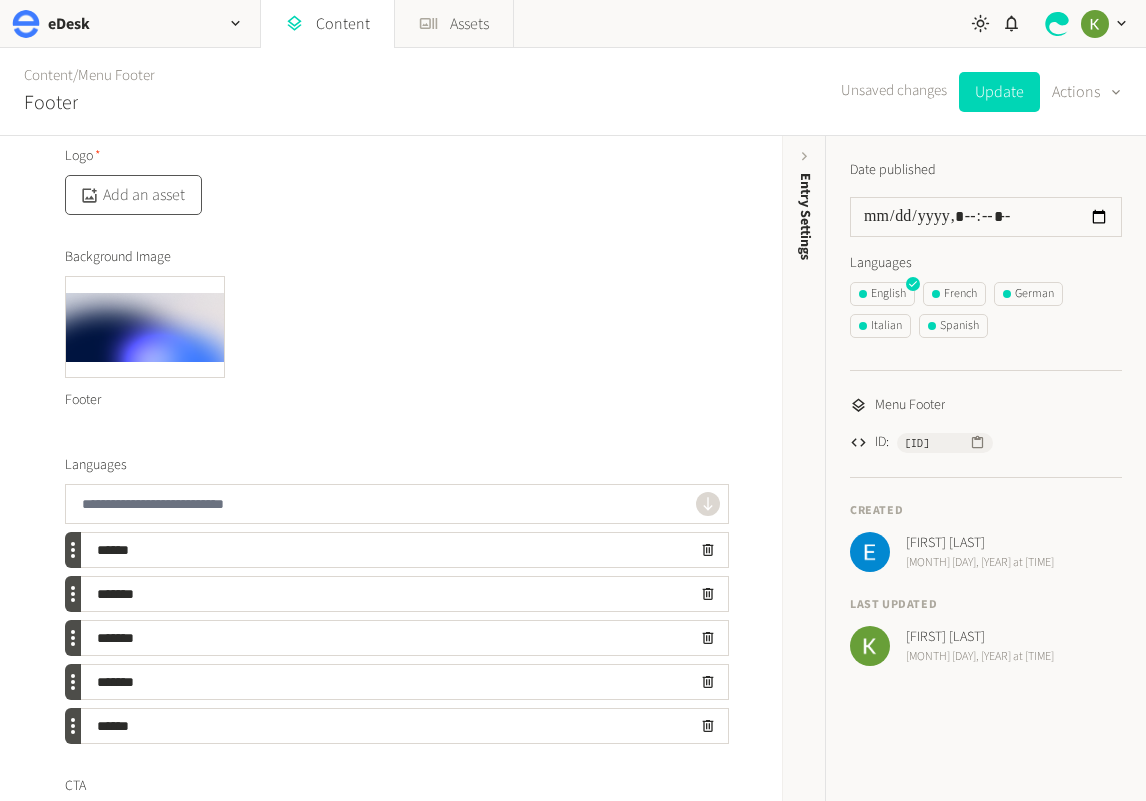 click on "Add an asset" 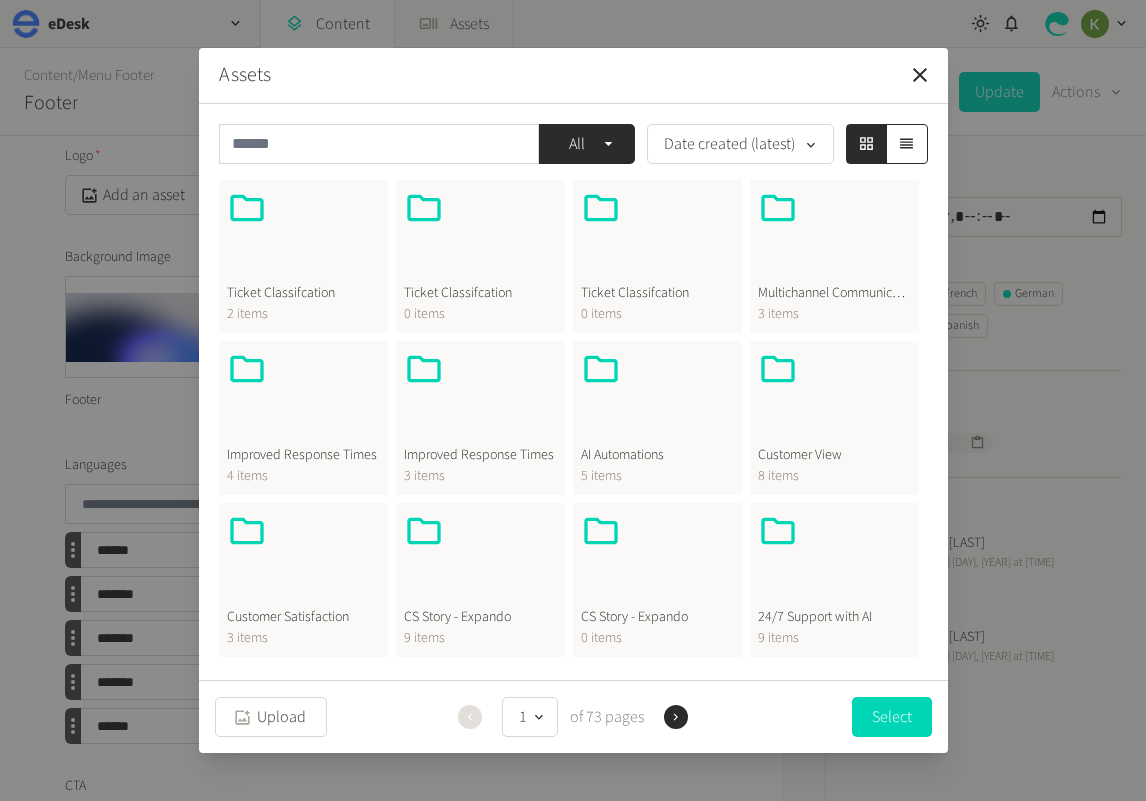 click on "[MONTH] [DAY], [YEAR], [TIME]" at bounding box center (573, 392) 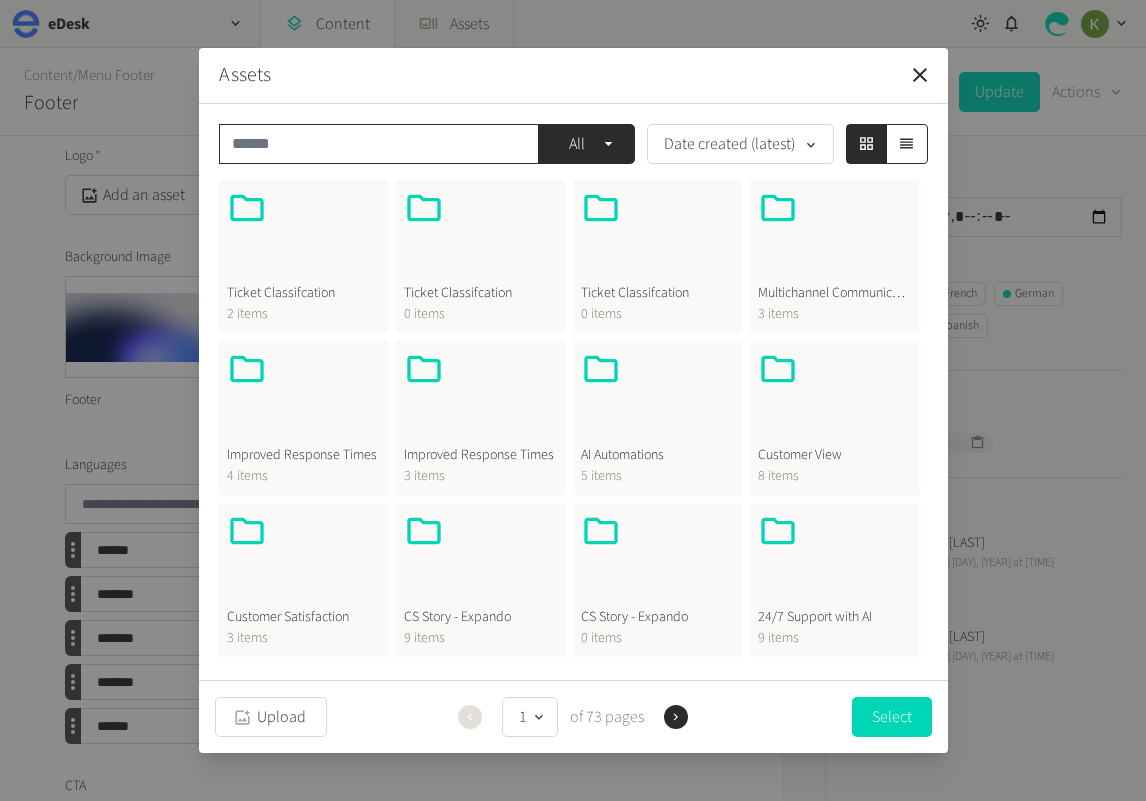 click at bounding box center [379, 144] 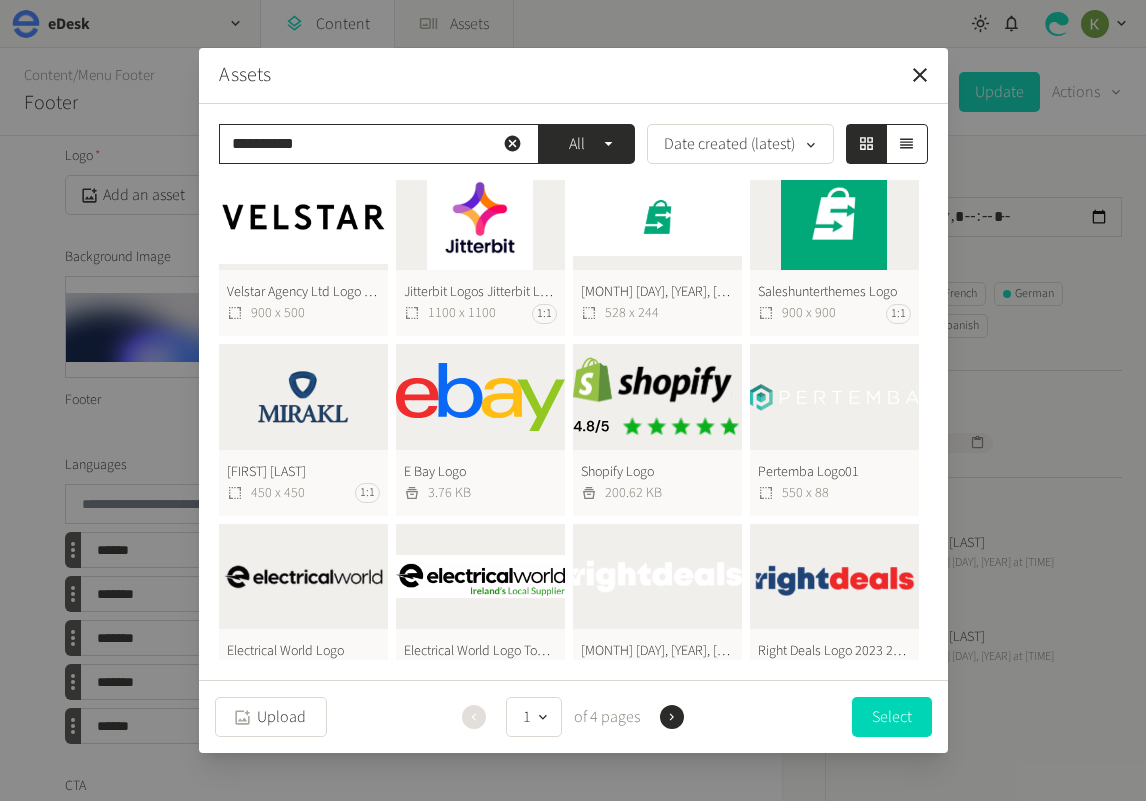 scroll, scrollTop: 0, scrollLeft: 0, axis: both 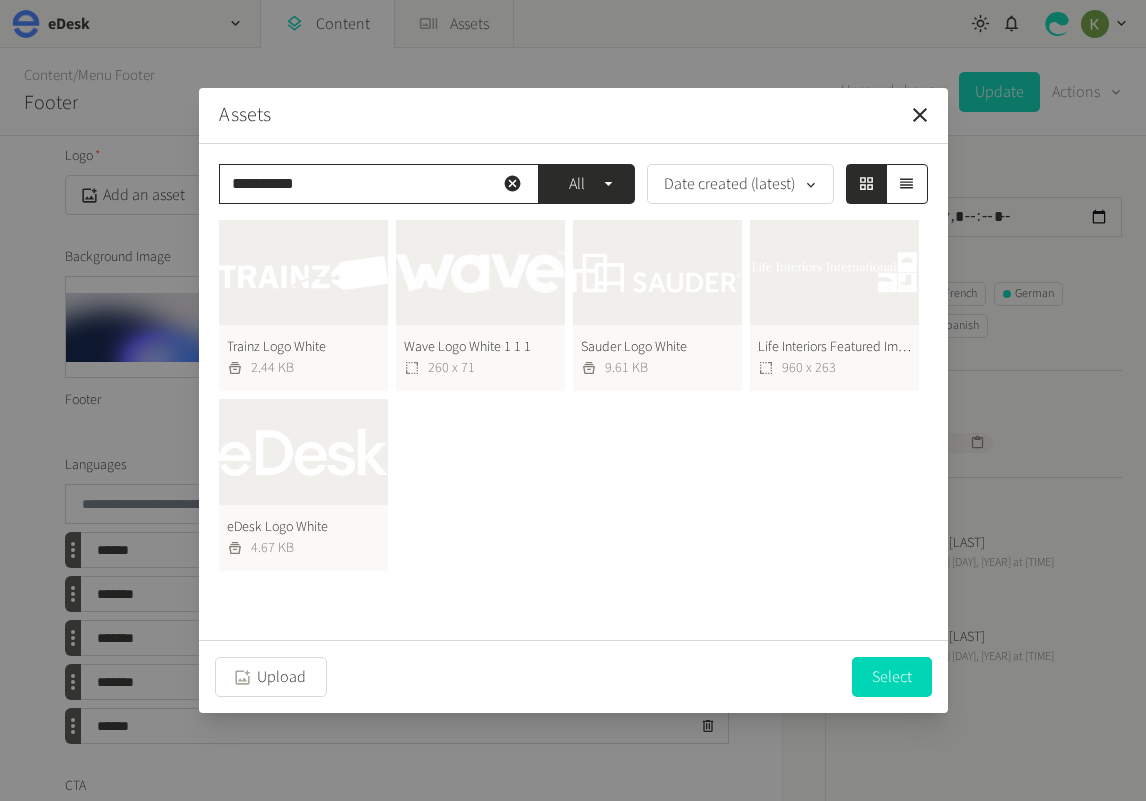 type on "**********" 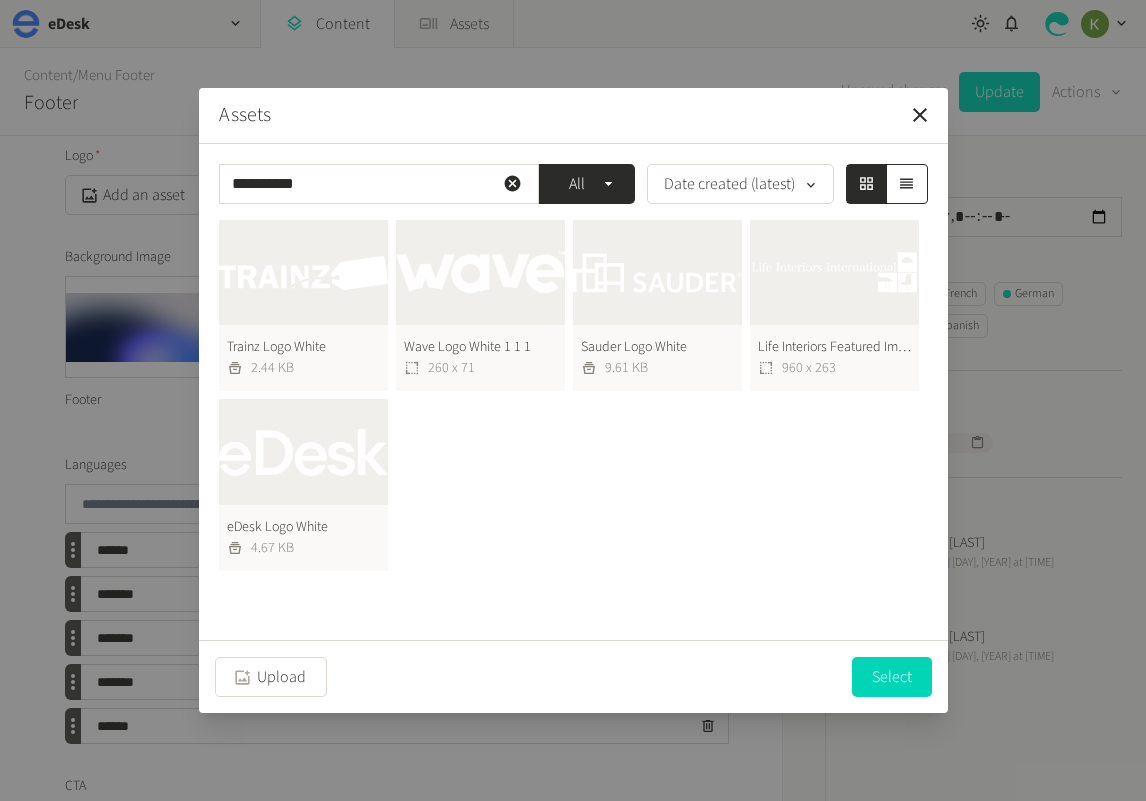 click on "eDesk Logo White  4.67 KB" 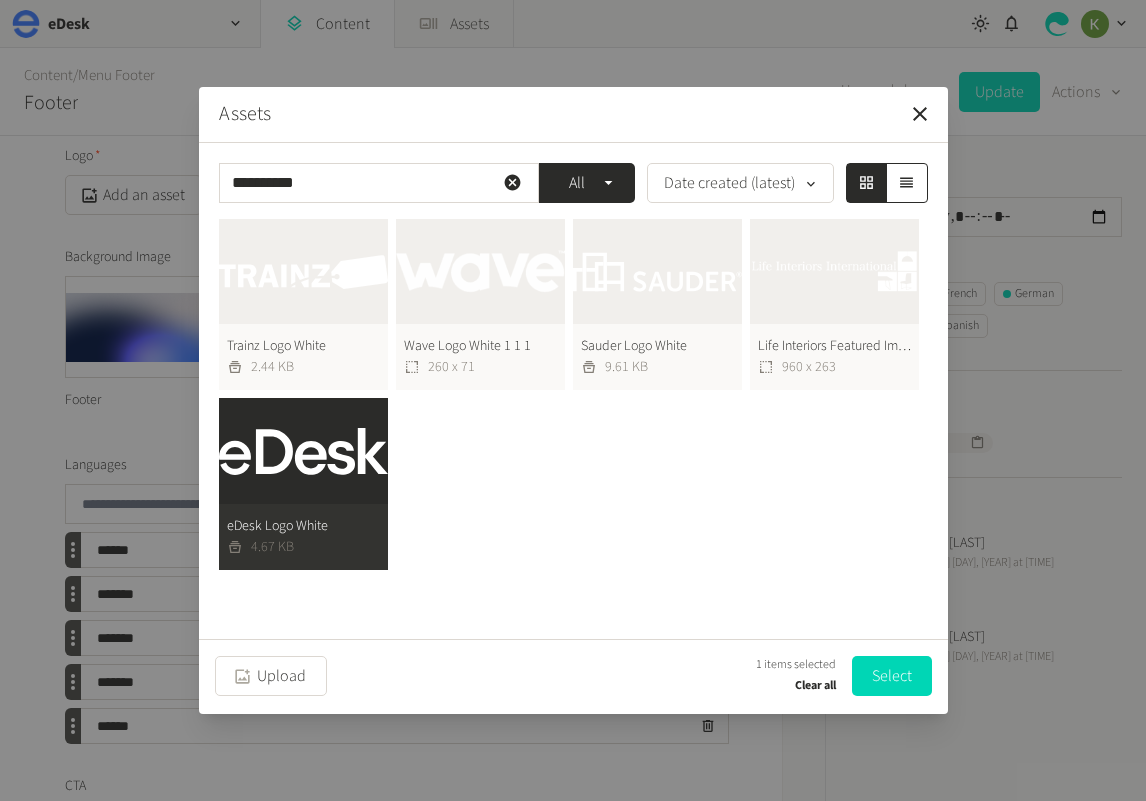 click on "Select" at bounding box center (892, 676) 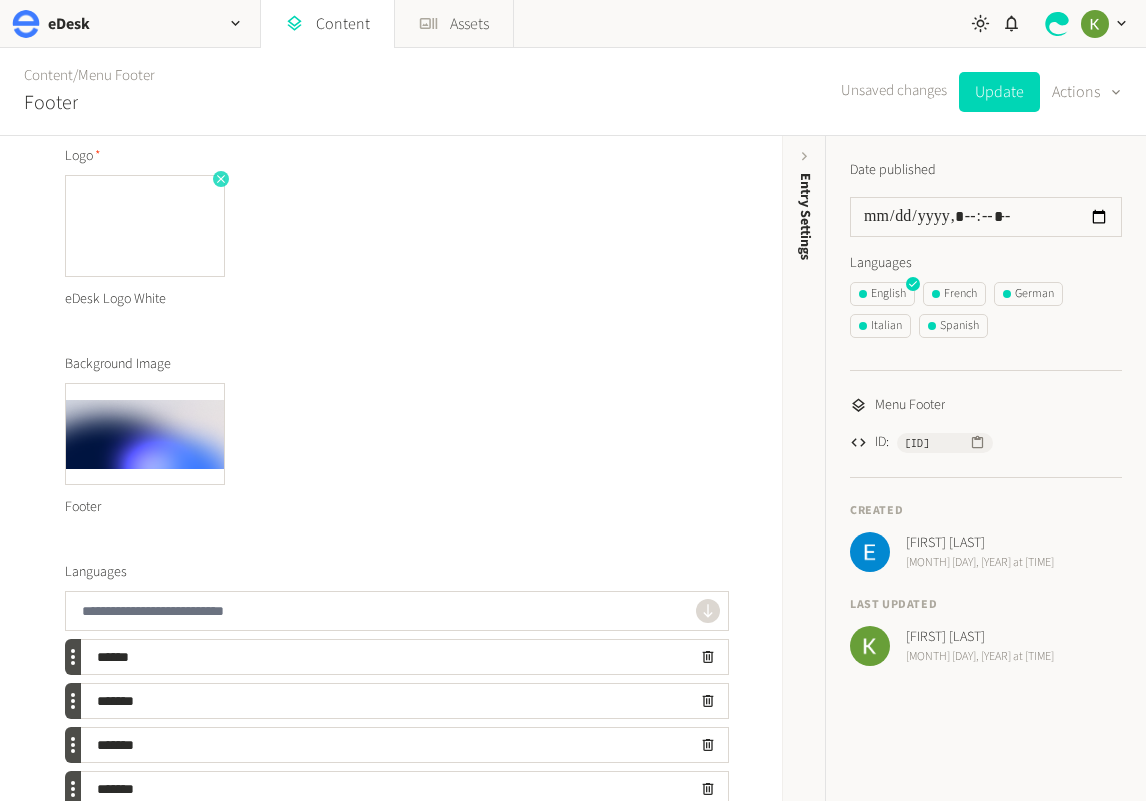 click 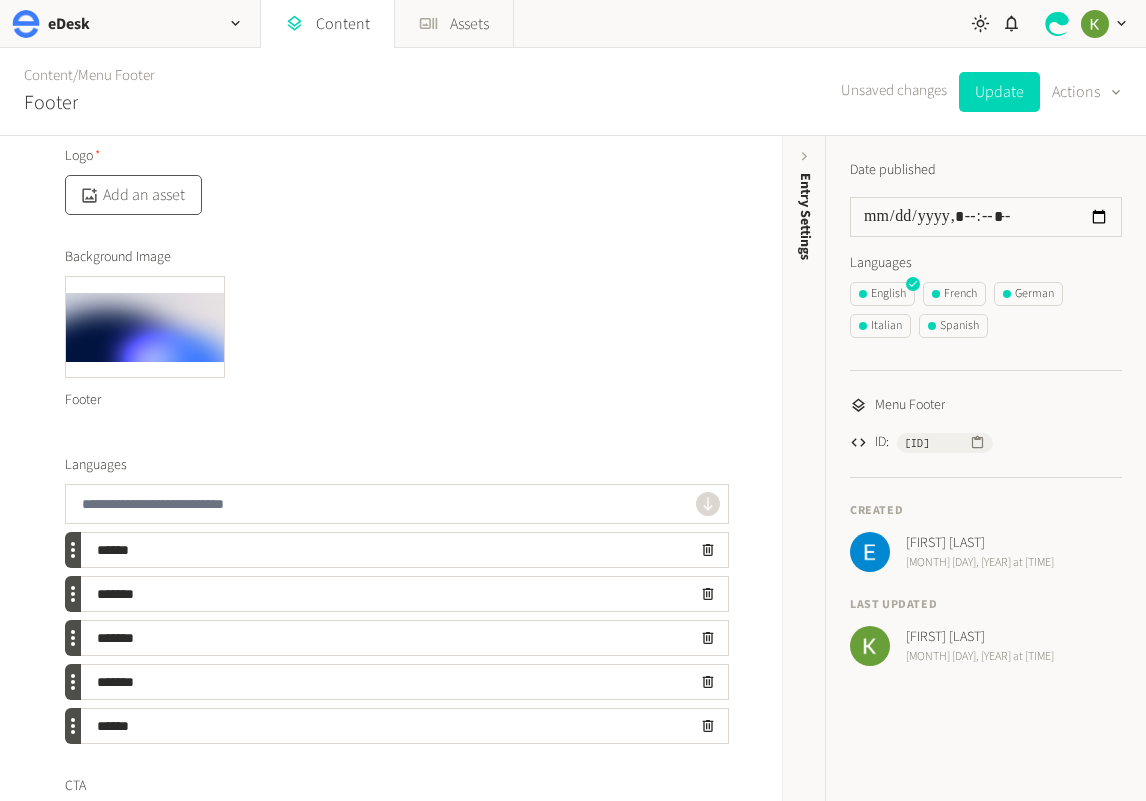 click on "Add an asset" 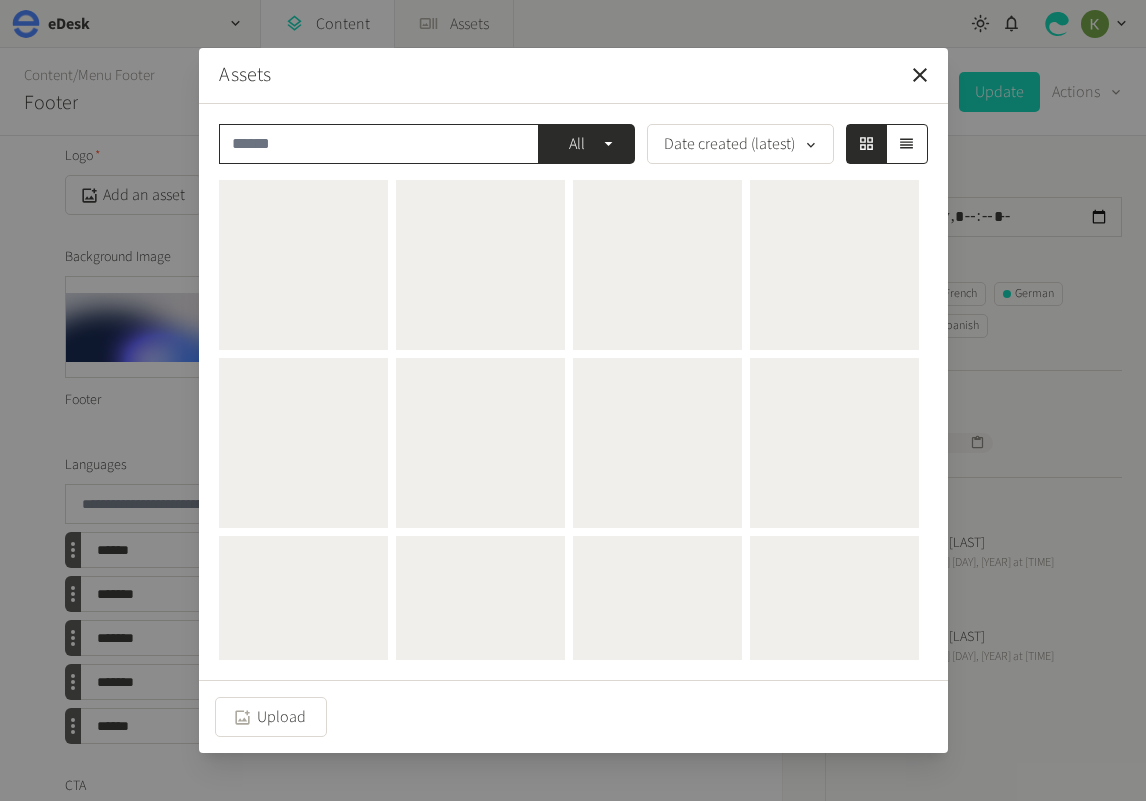 click at bounding box center (379, 144) 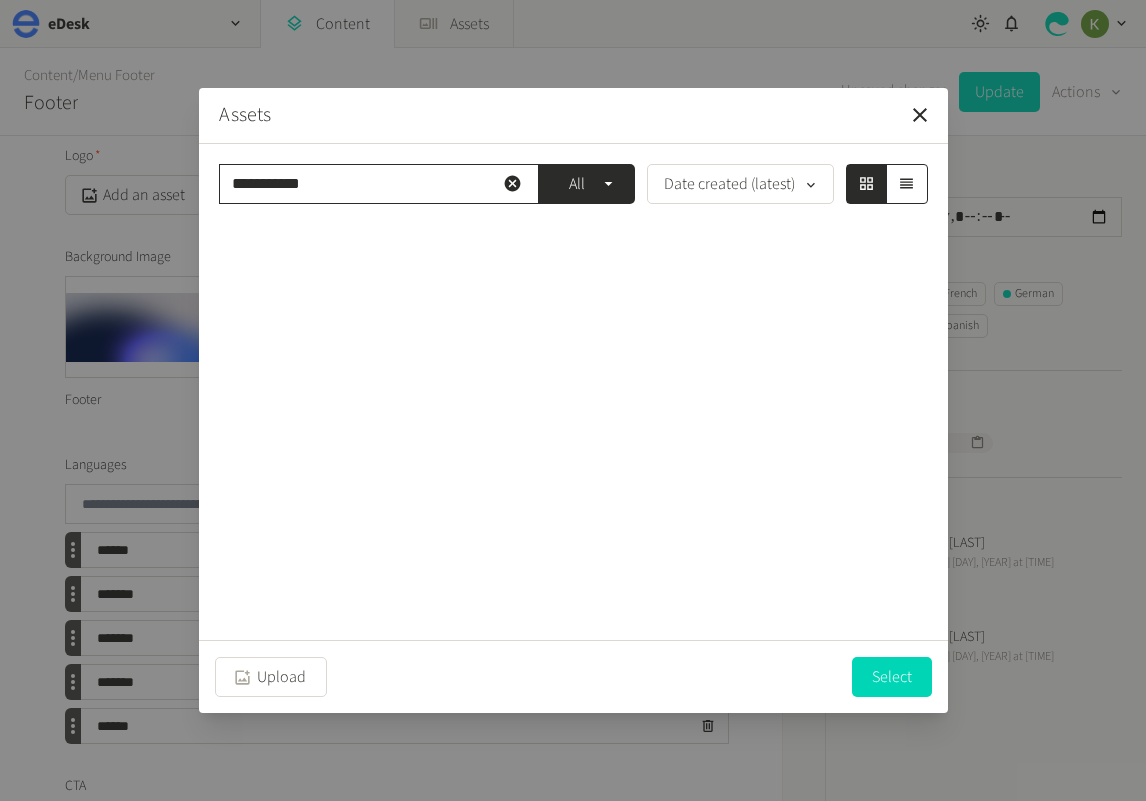 click on "**********" at bounding box center [379, 184] 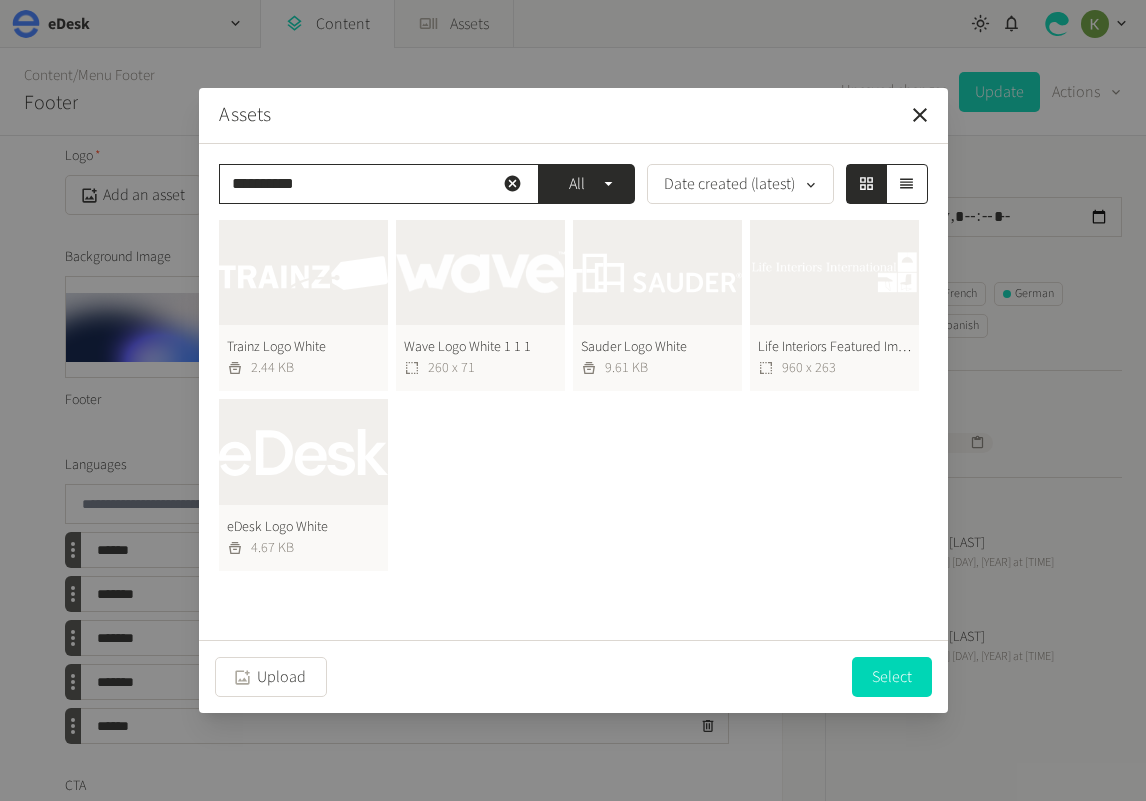 type on "**********" 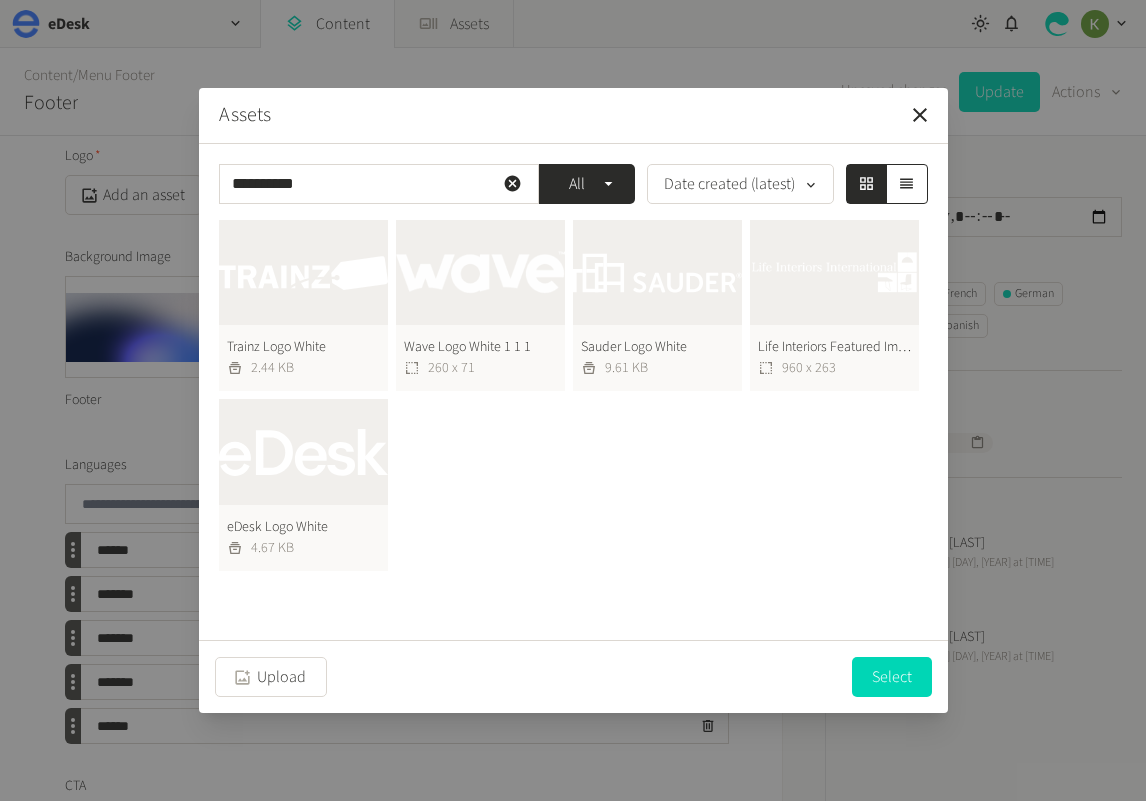 click on "eDesk Logo White  4.67 KB" 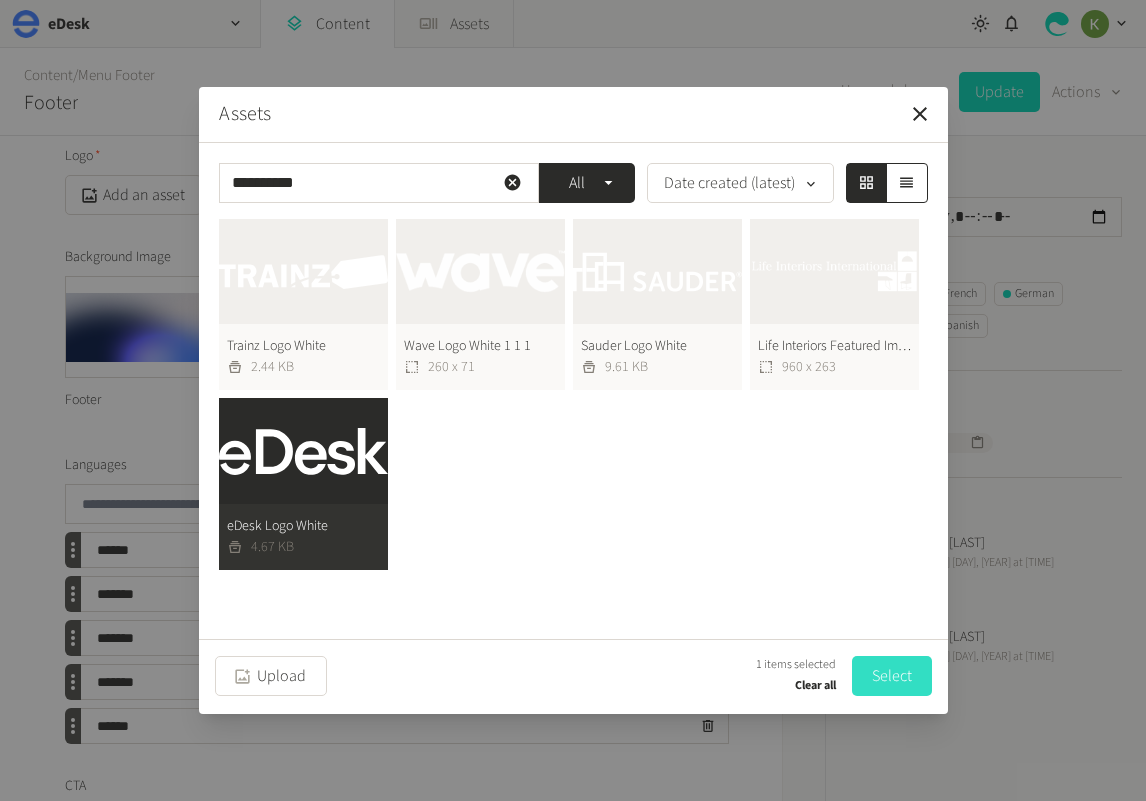 click on "Select" at bounding box center (892, 676) 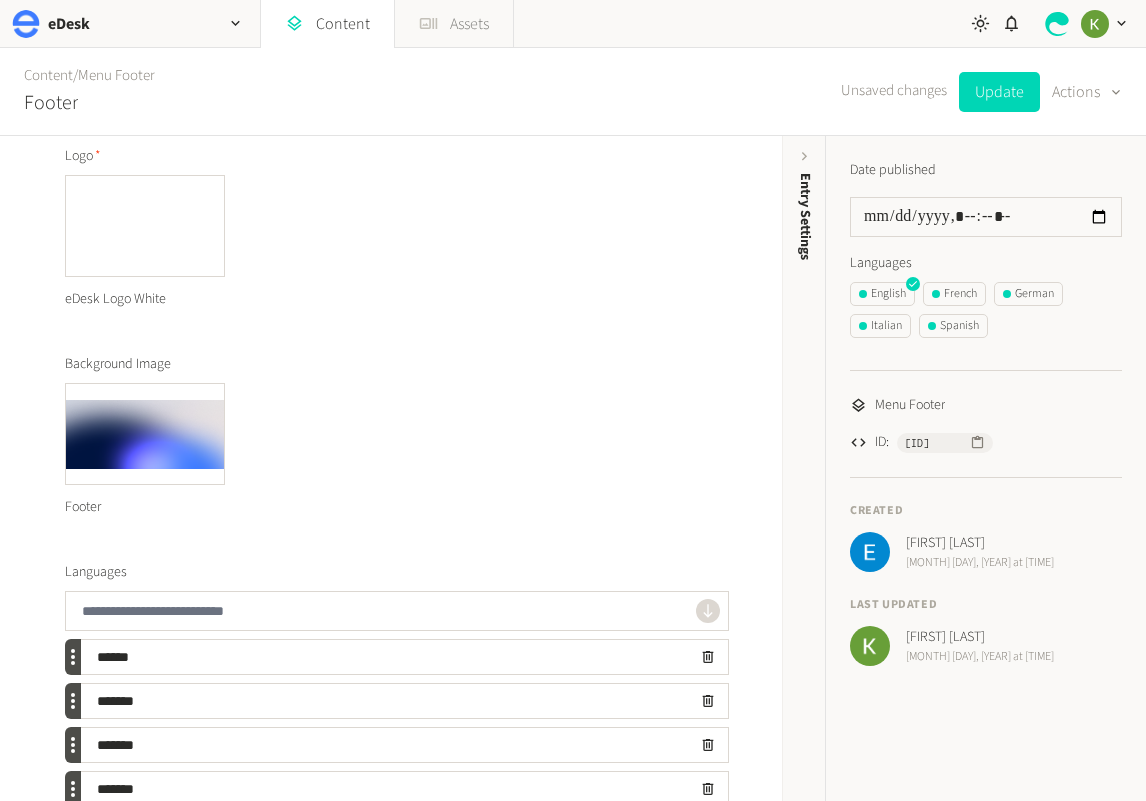 click on "Assets" 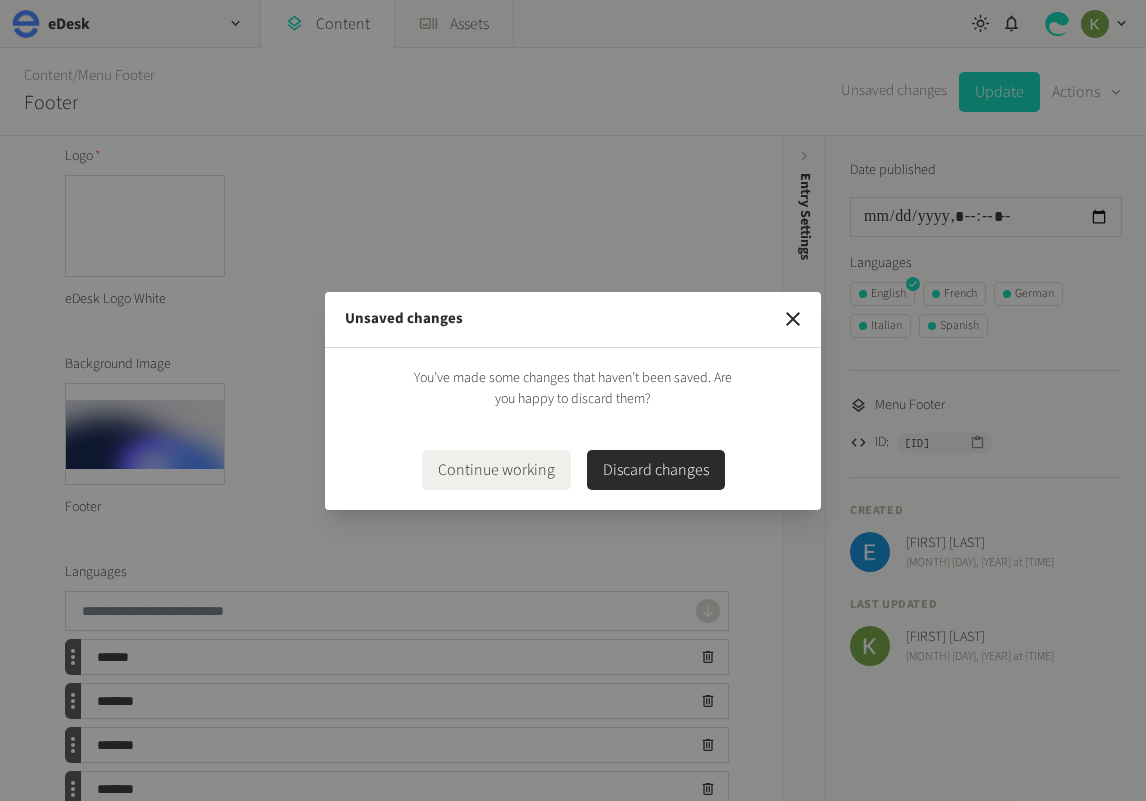 drag, startPoint x: 665, startPoint y: 467, endPoint x: 709, endPoint y: 390, distance: 88.68484 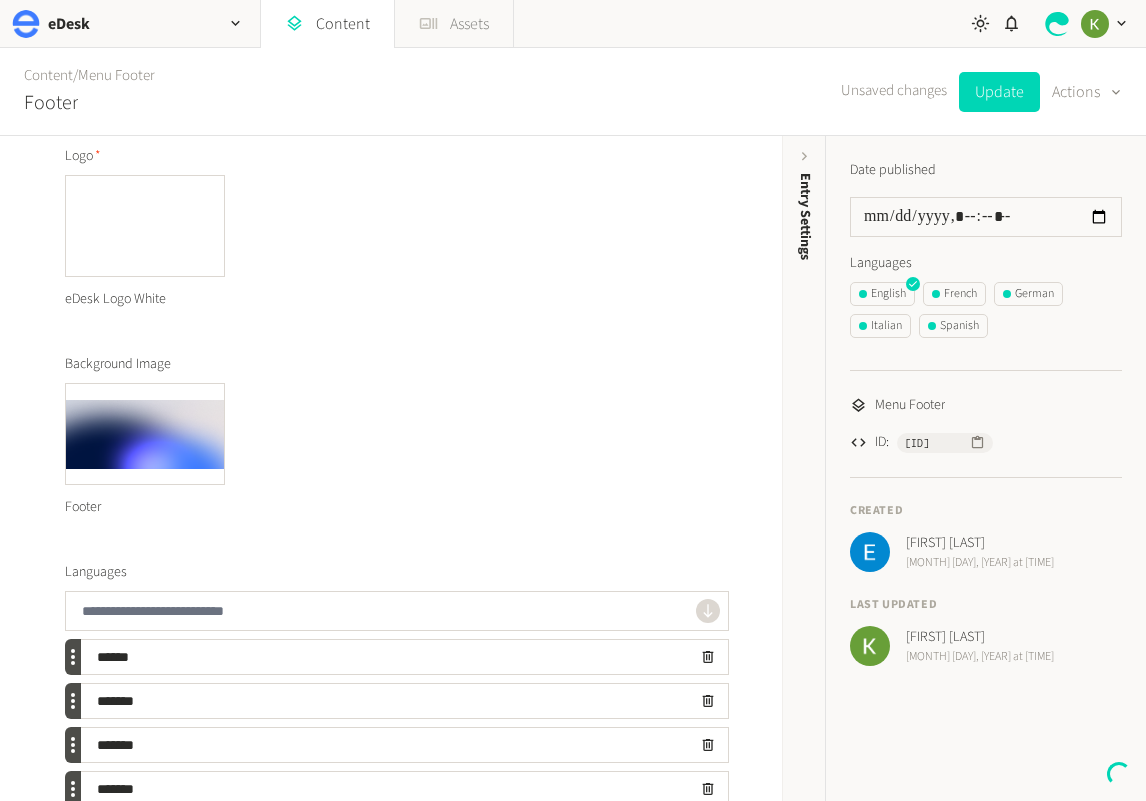 click on "Assets" 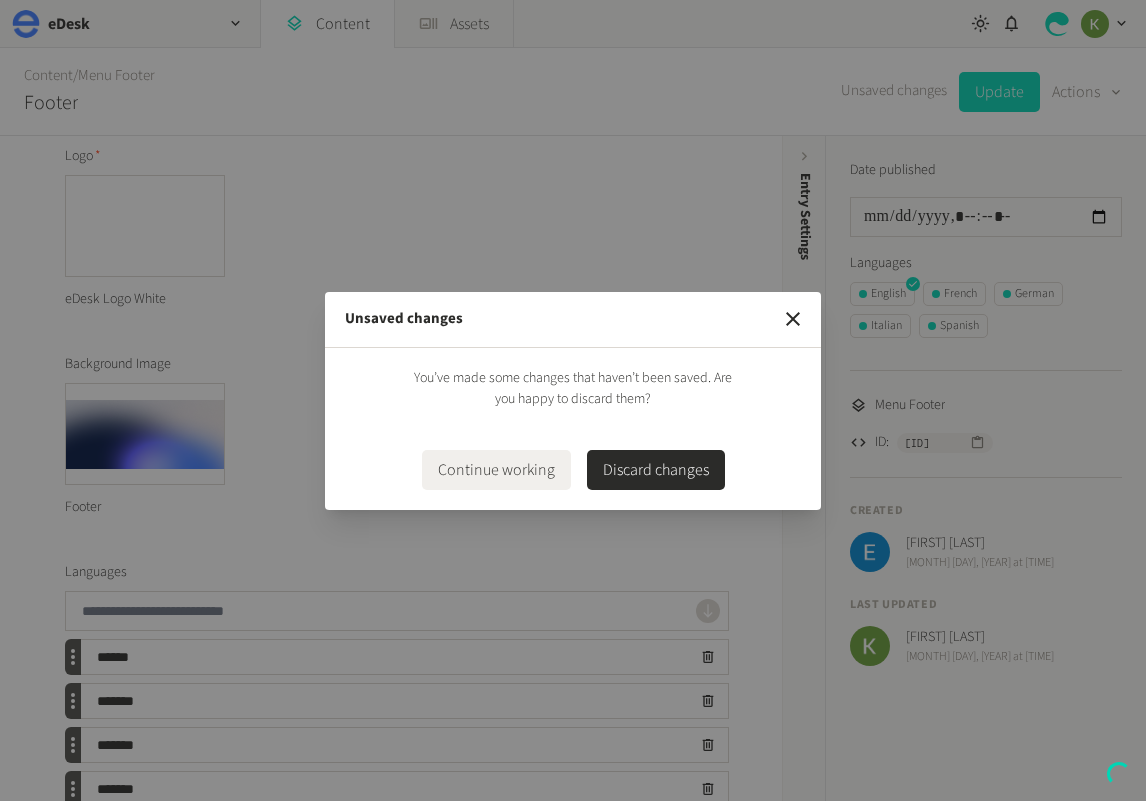 click on "Discard changes" at bounding box center (656, 470) 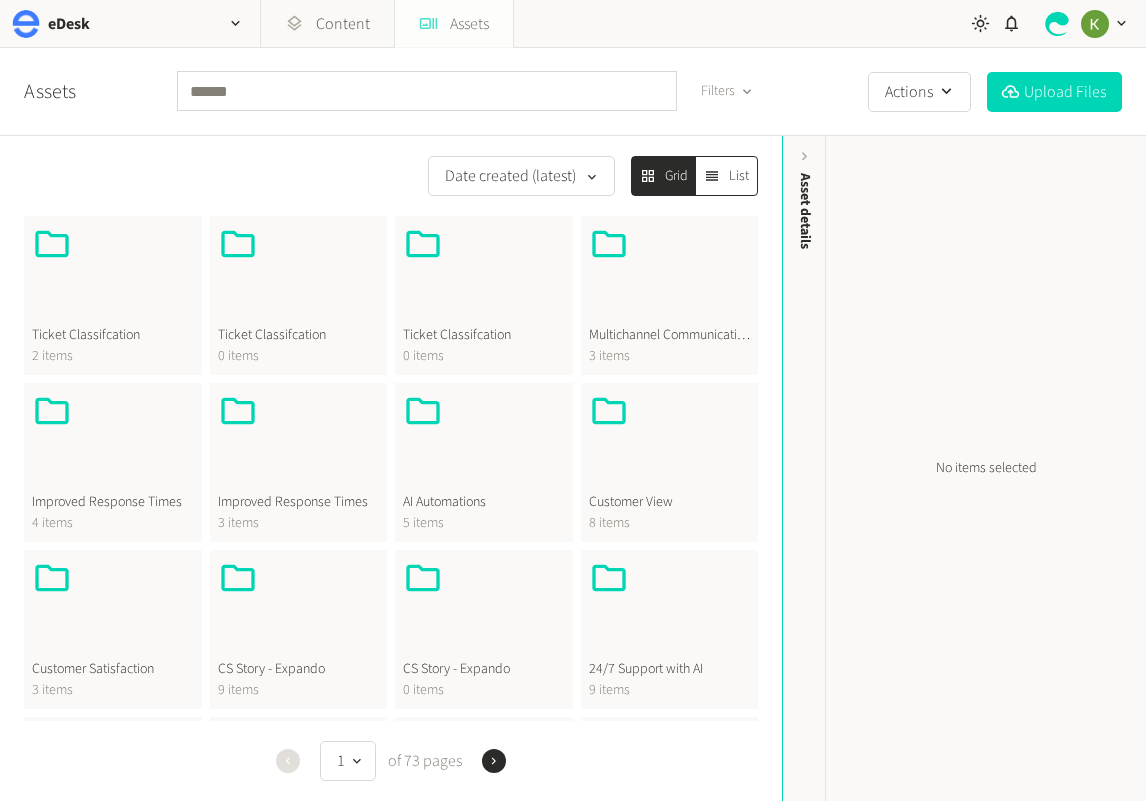 click on "Assets" 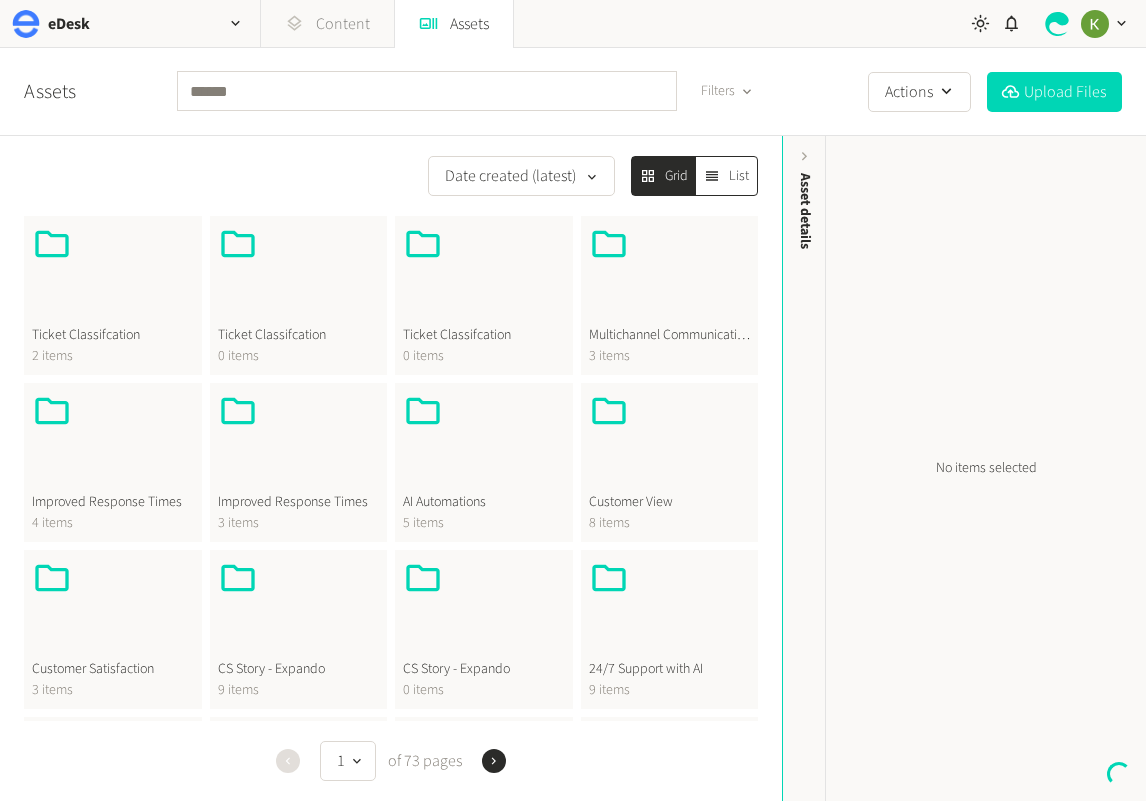 click on "[MONTH] [DAY], [YEAR], [TIME]" 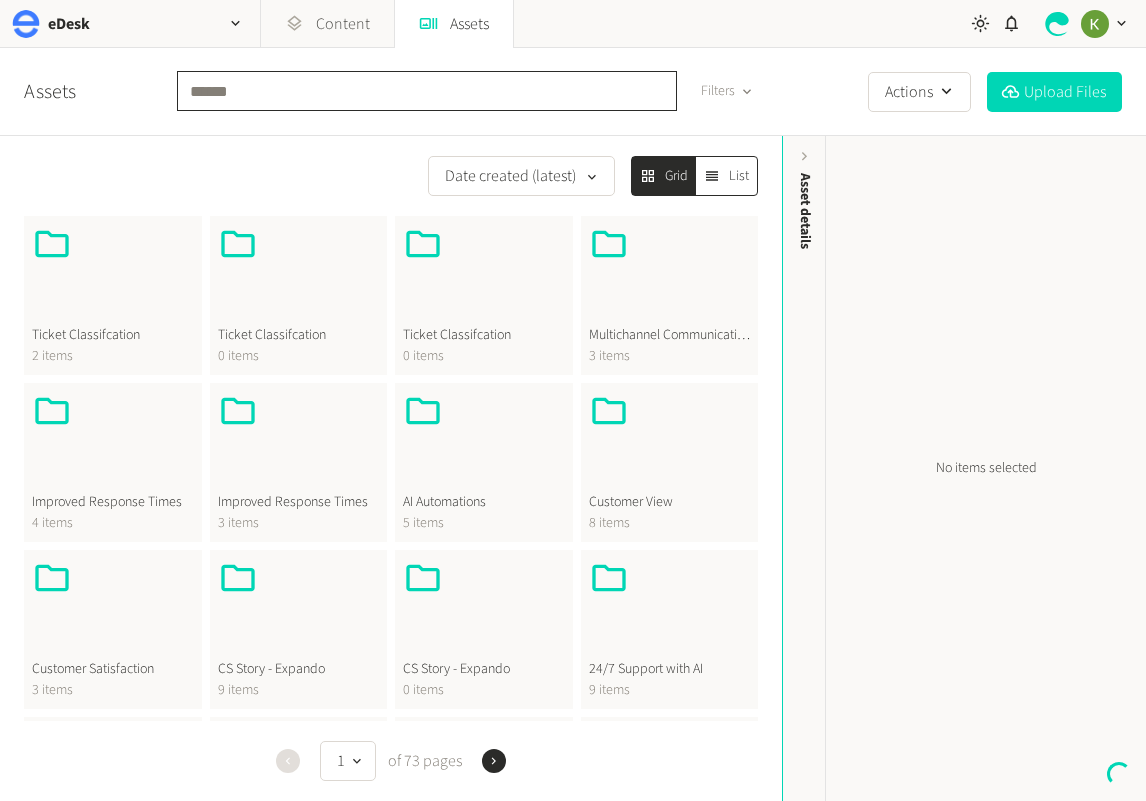 click 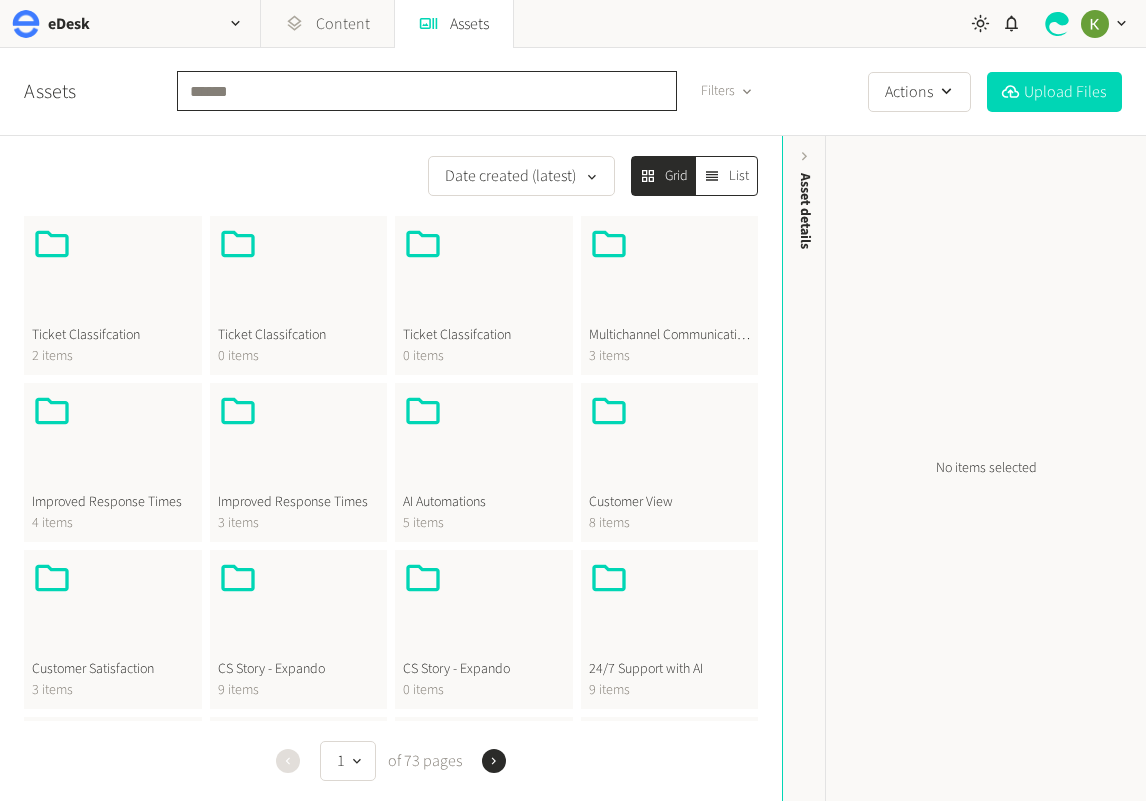 click 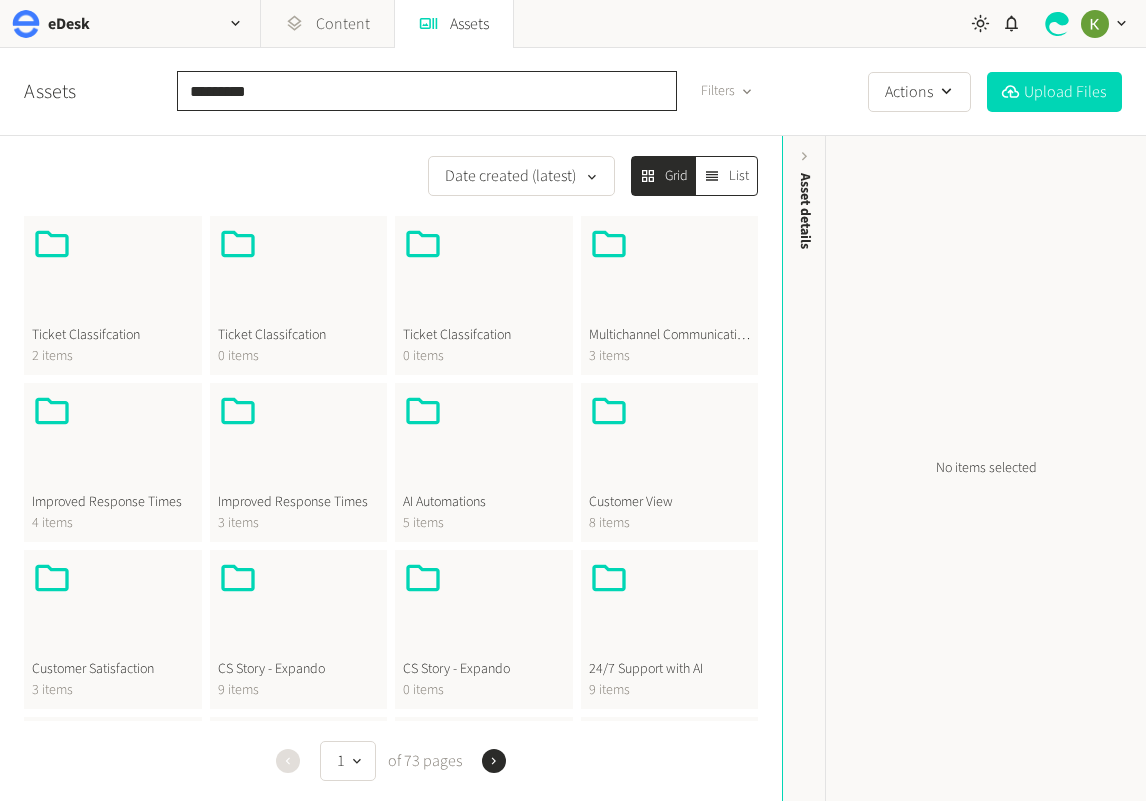 type on "**********" 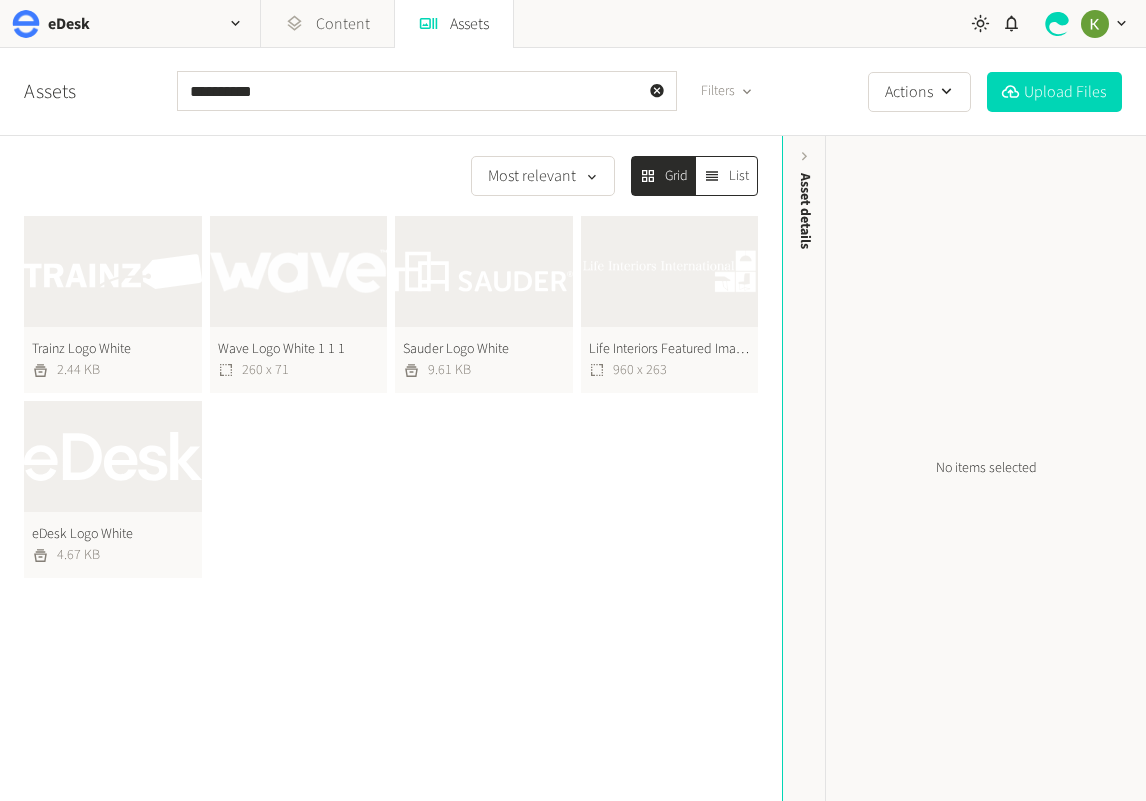click on "eDesk Logo White  4.67 KB" 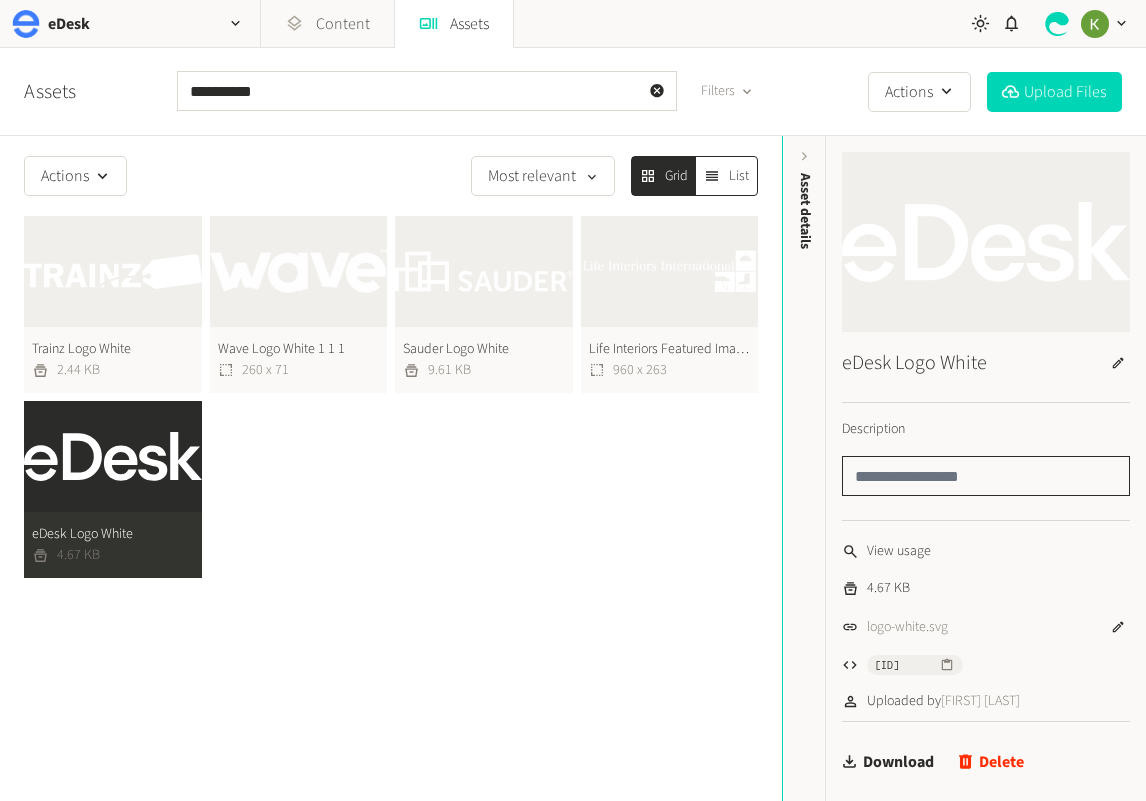 click 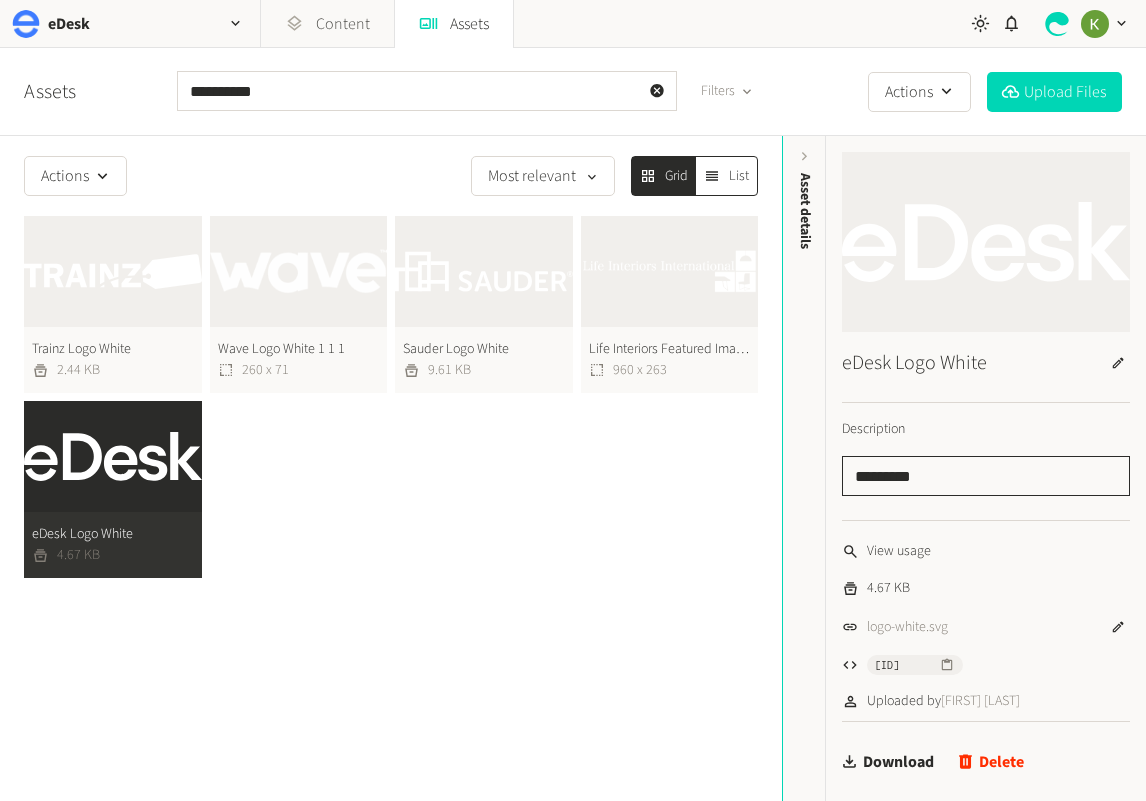 scroll, scrollTop: 105, scrollLeft: 0, axis: vertical 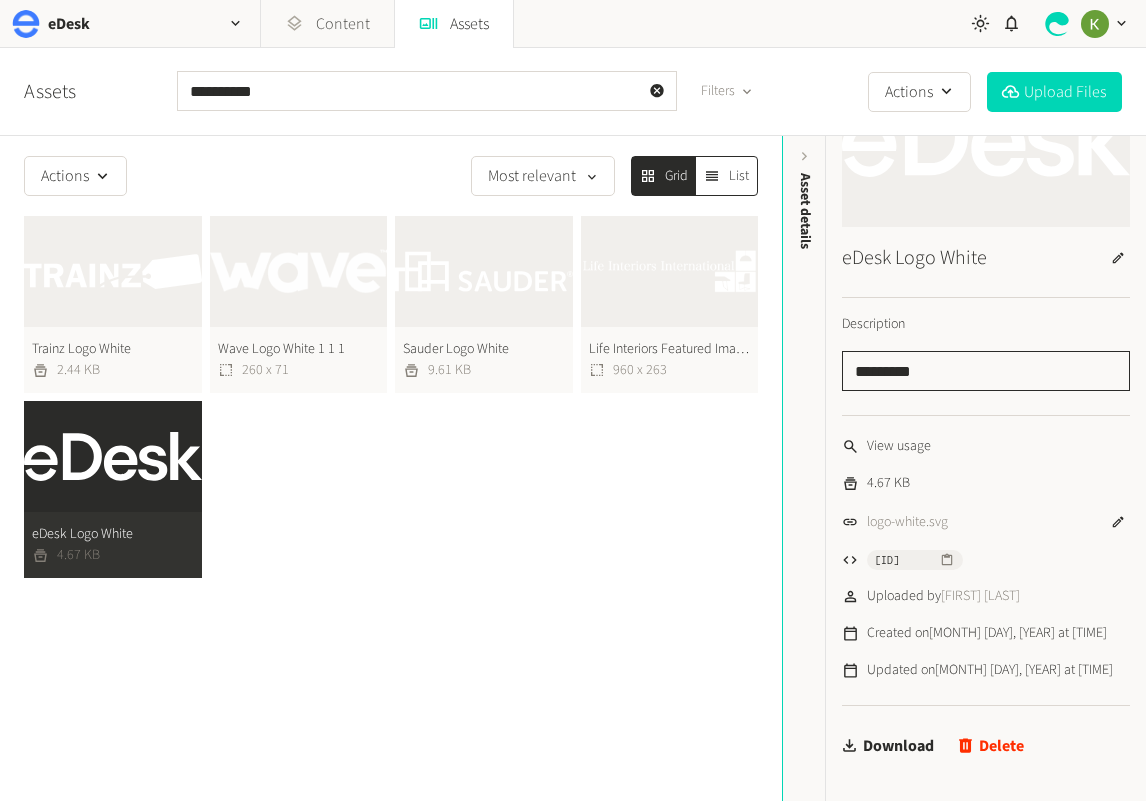 type on "*********" 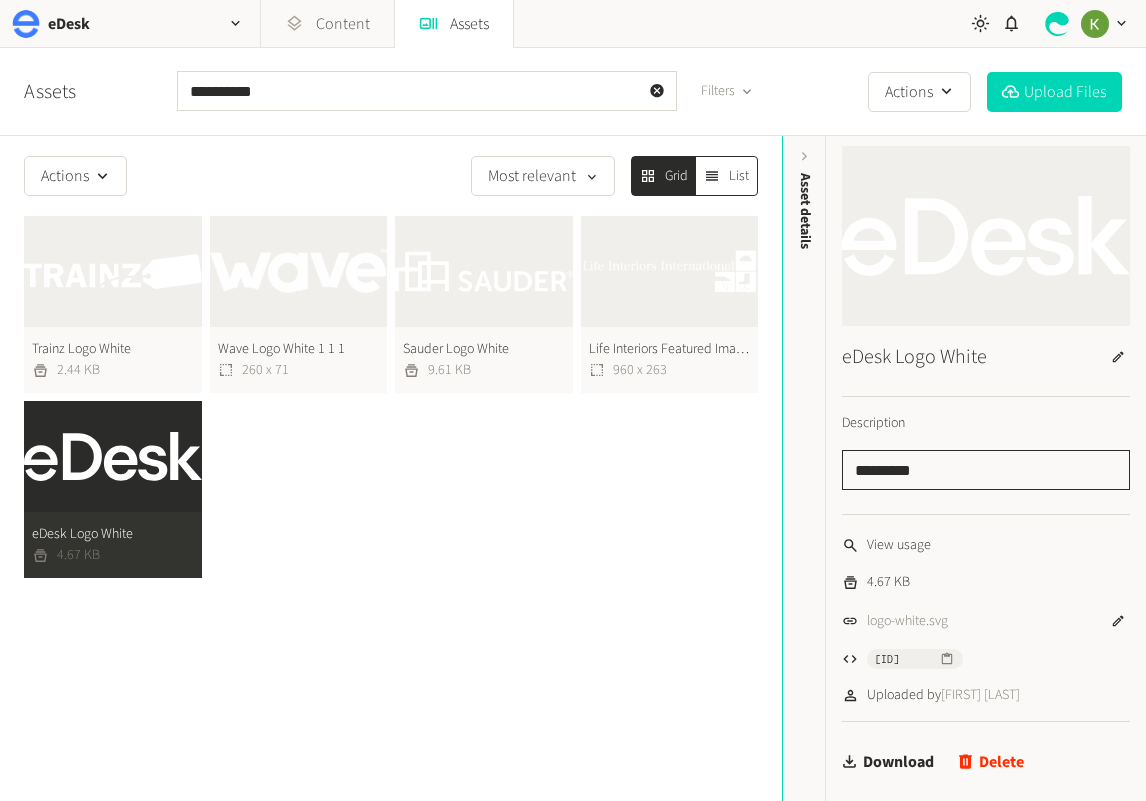 scroll, scrollTop: 0, scrollLeft: 0, axis: both 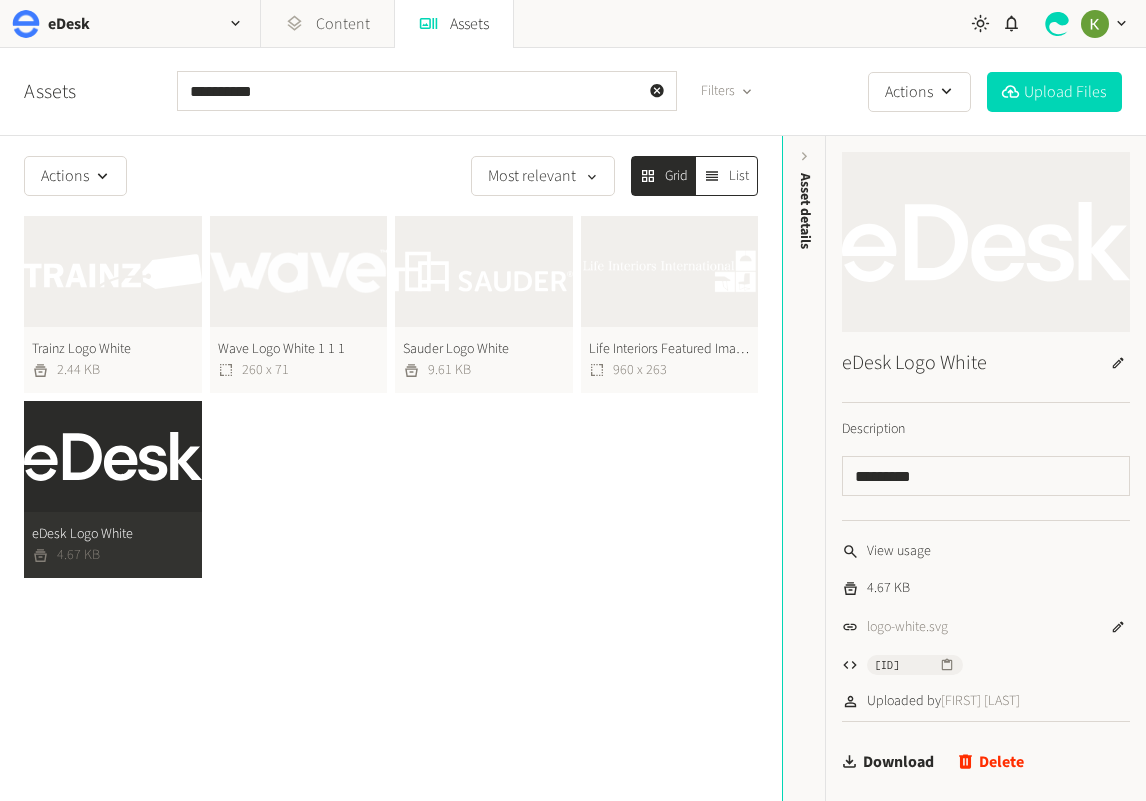 click on "[MONTH] [DAY], [YEAR], [TIME]" 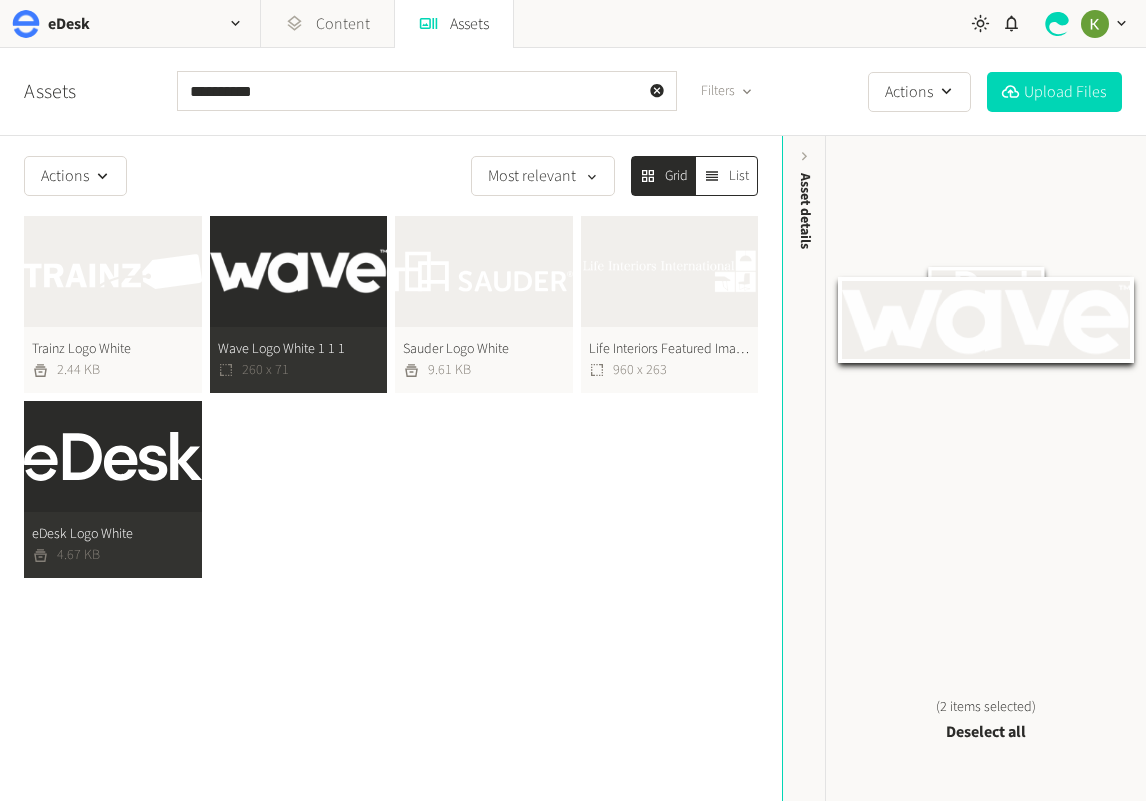 click on "Sauder Logo White  9.61 KB" 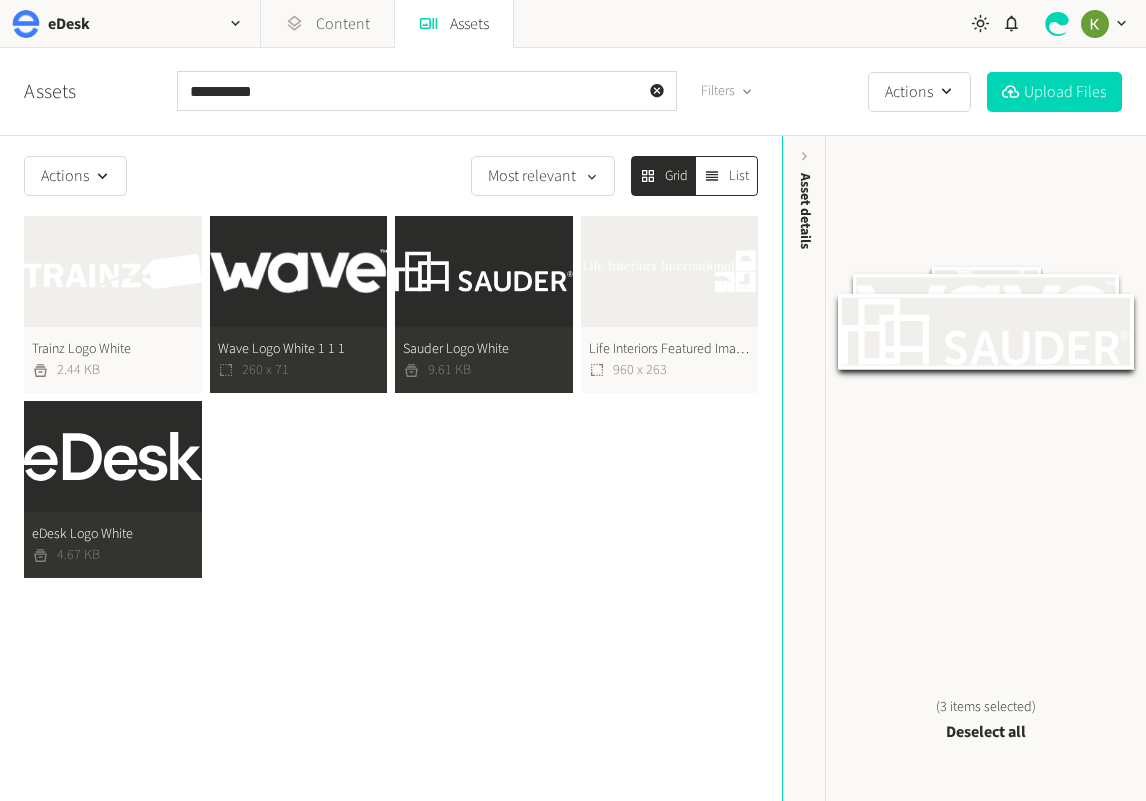click on "Life Interiors Featured Image Logo White  960 x 263" 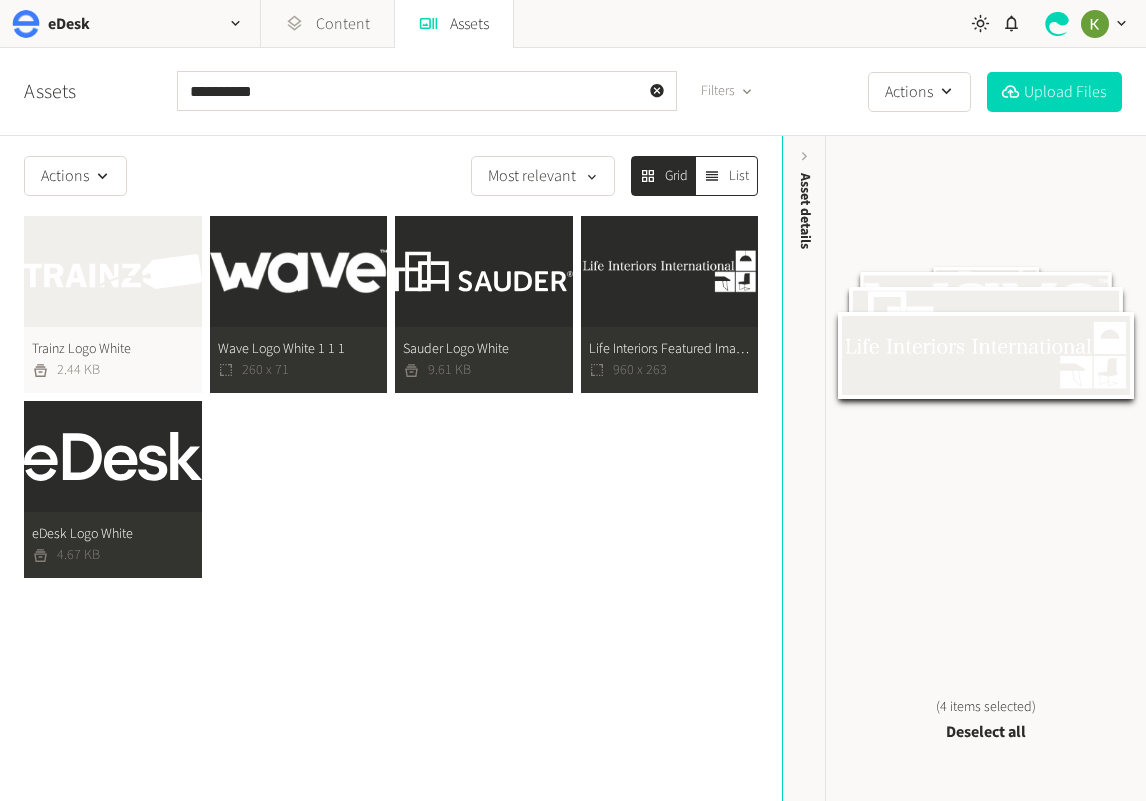 click on "Life Interiors Featured Image Logo White  960 x 263" 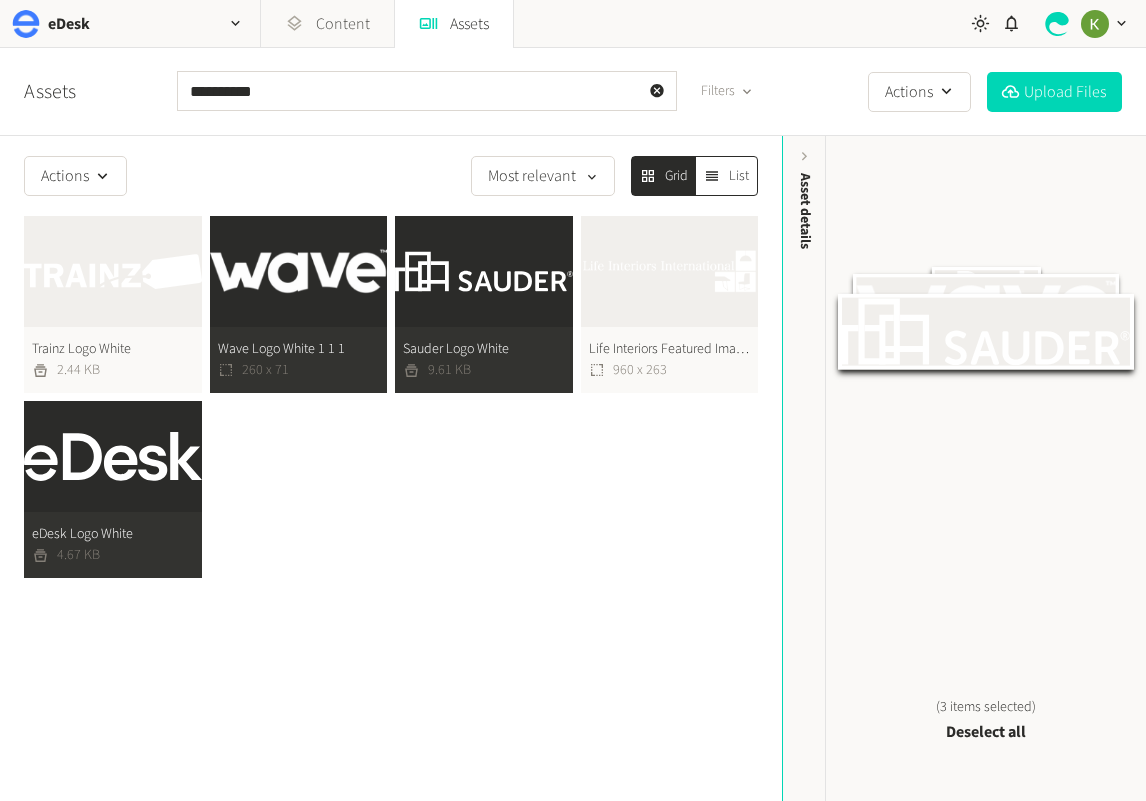 drag, startPoint x: 499, startPoint y: 293, endPoint x: 377, endPoint y: 303, distance: 122.40915 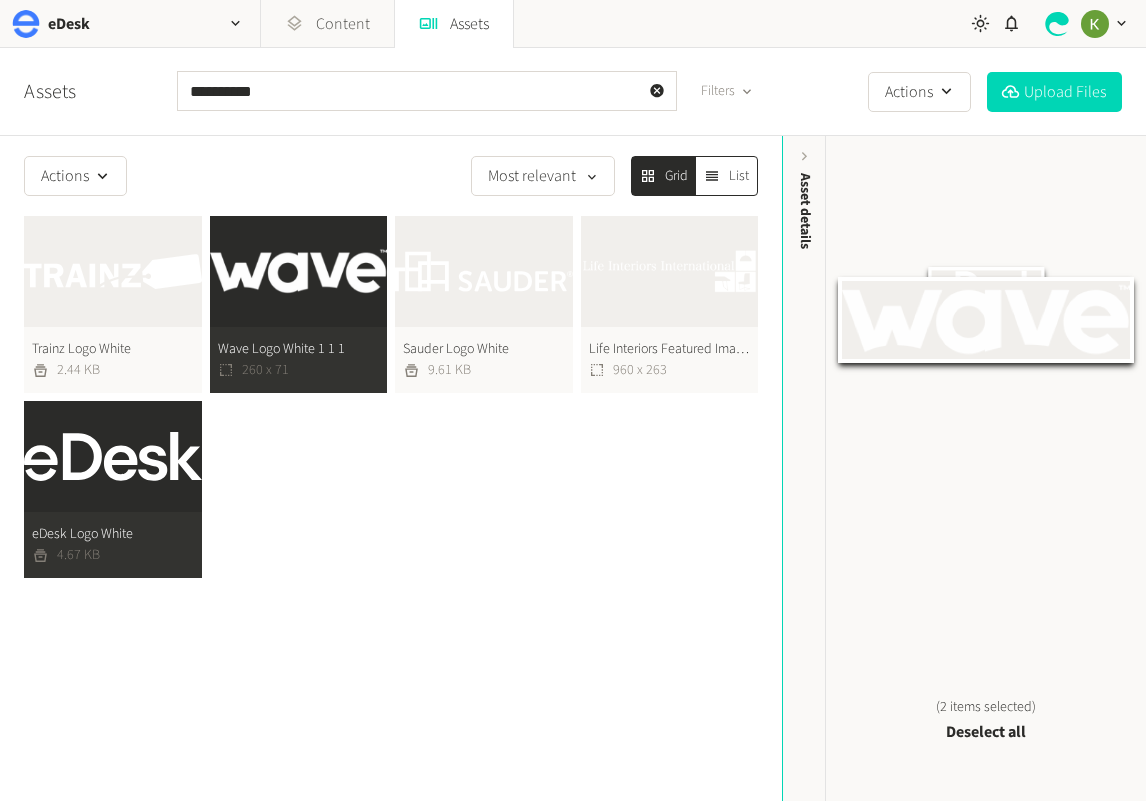 click on "[MONTH] [DAY], [YEAR], [TIME]" 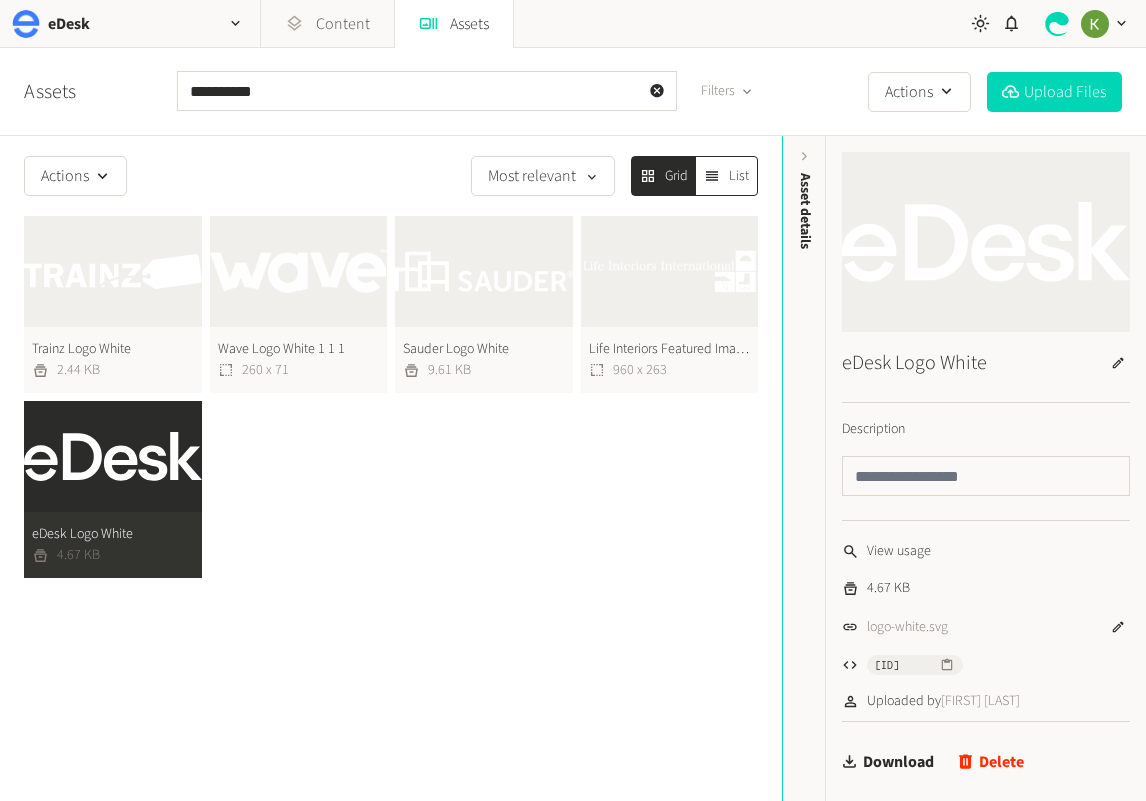 drag, startPoint x: 324, startPoint y: 474, endPoint x: 260, endPoint y: 472, distance: 64.03124 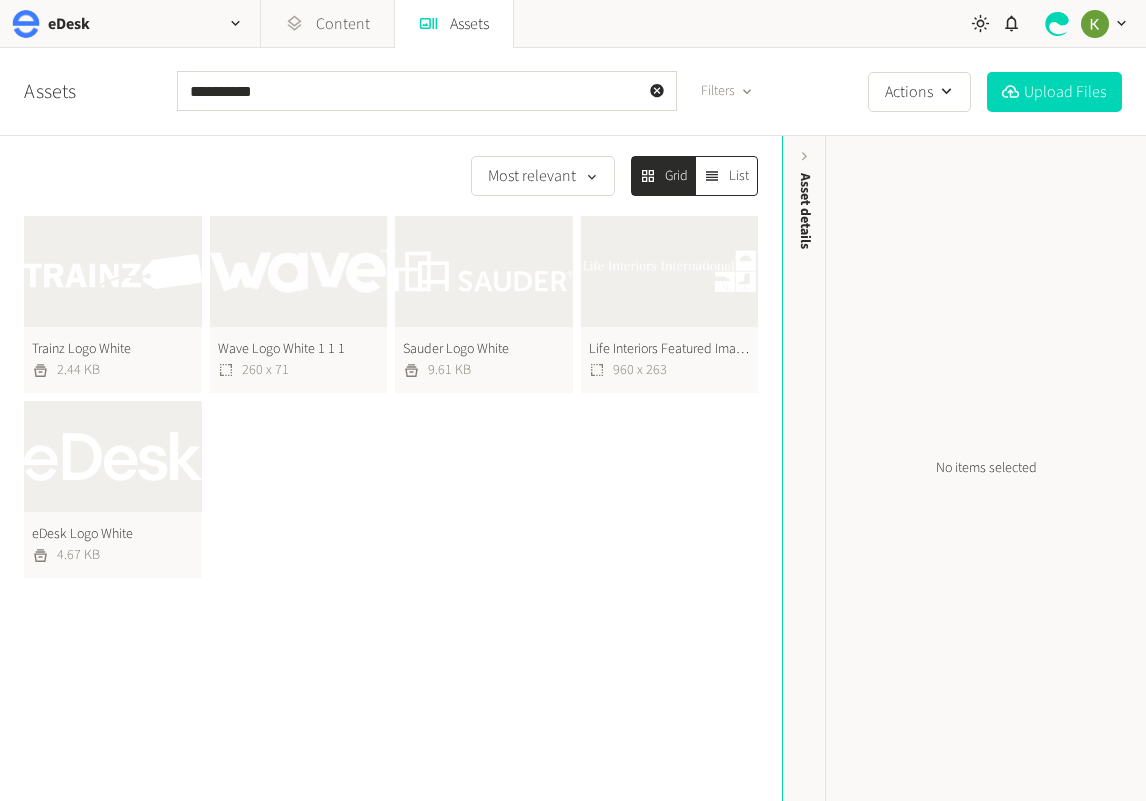 click on "eDesk Logo White  4.67 KB" 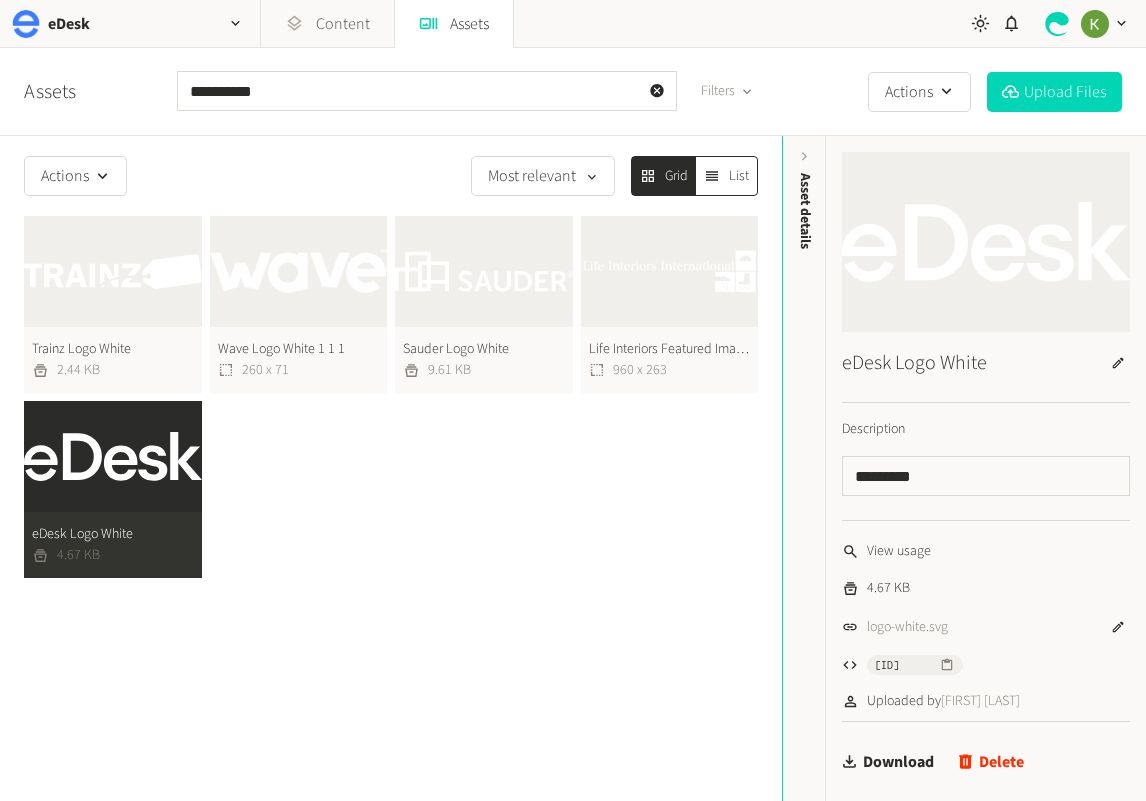 click on "eDesk Logo White  4.67 KB" 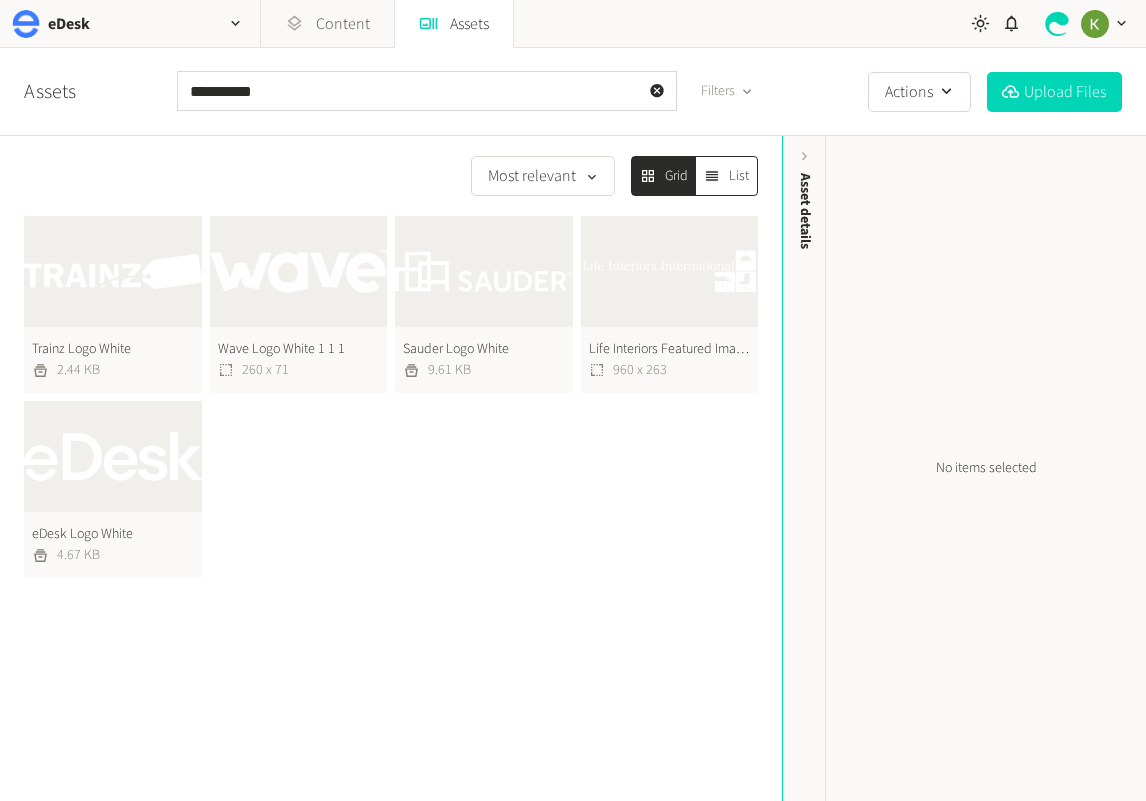 click on "[MONTH] [DAY], [YEAR], [TIME]" 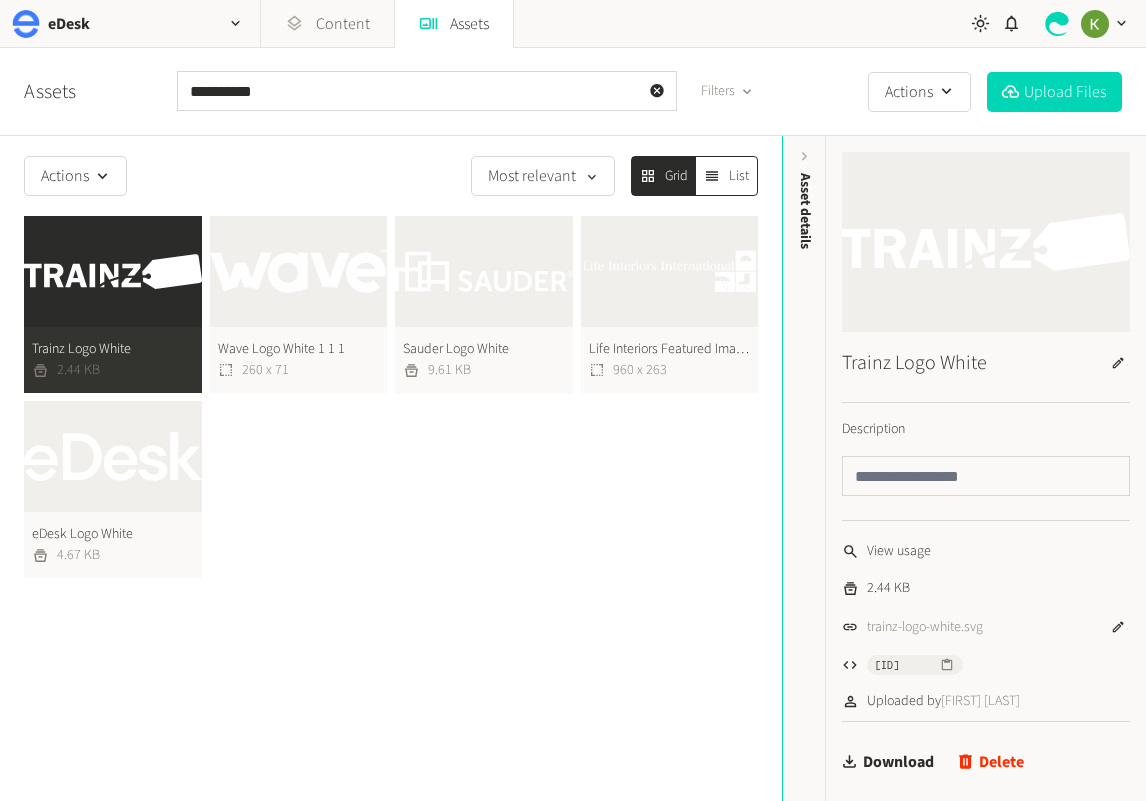 click on "[MONTH] [DAY], [YEAR], [TIME]" 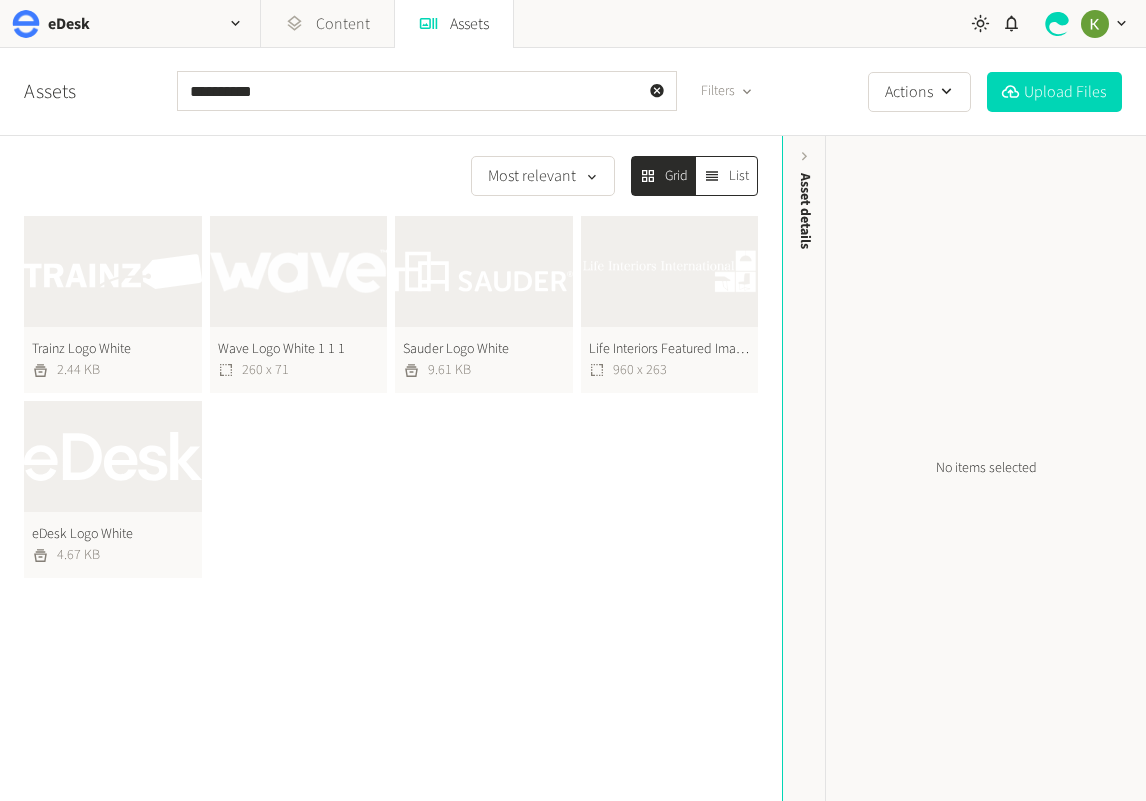 click on "eDesk Logo White  4.67 KB" 